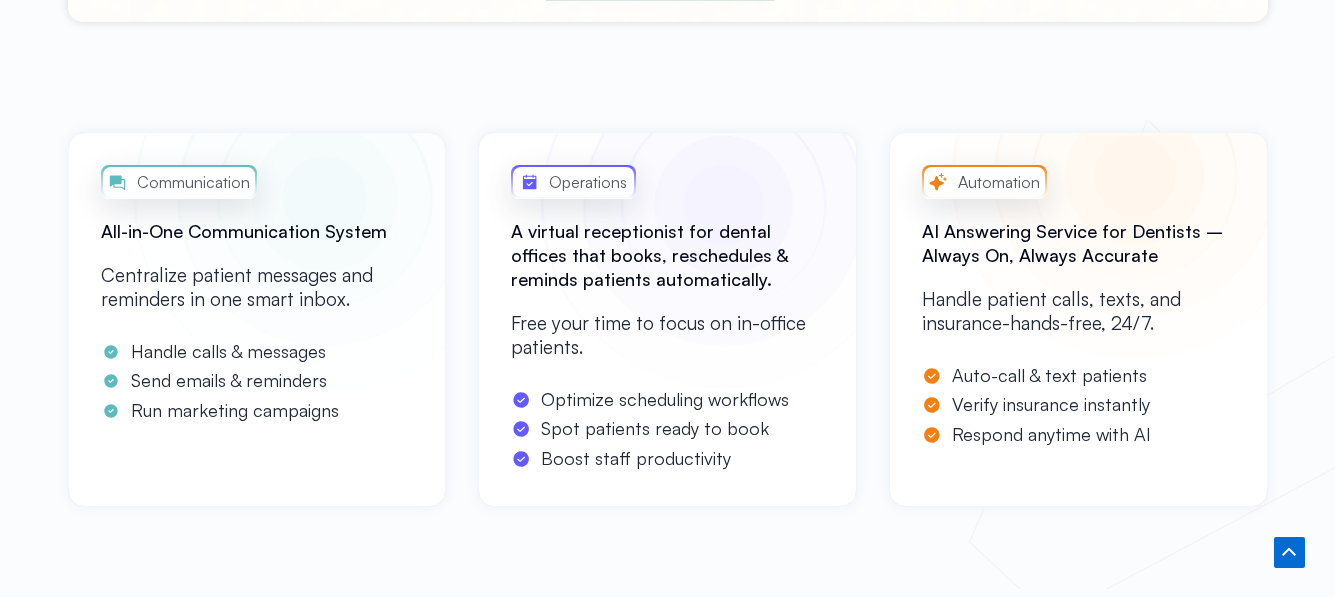scroll, scrollTop: 1200, scrollLeft: 0, axis: vertical 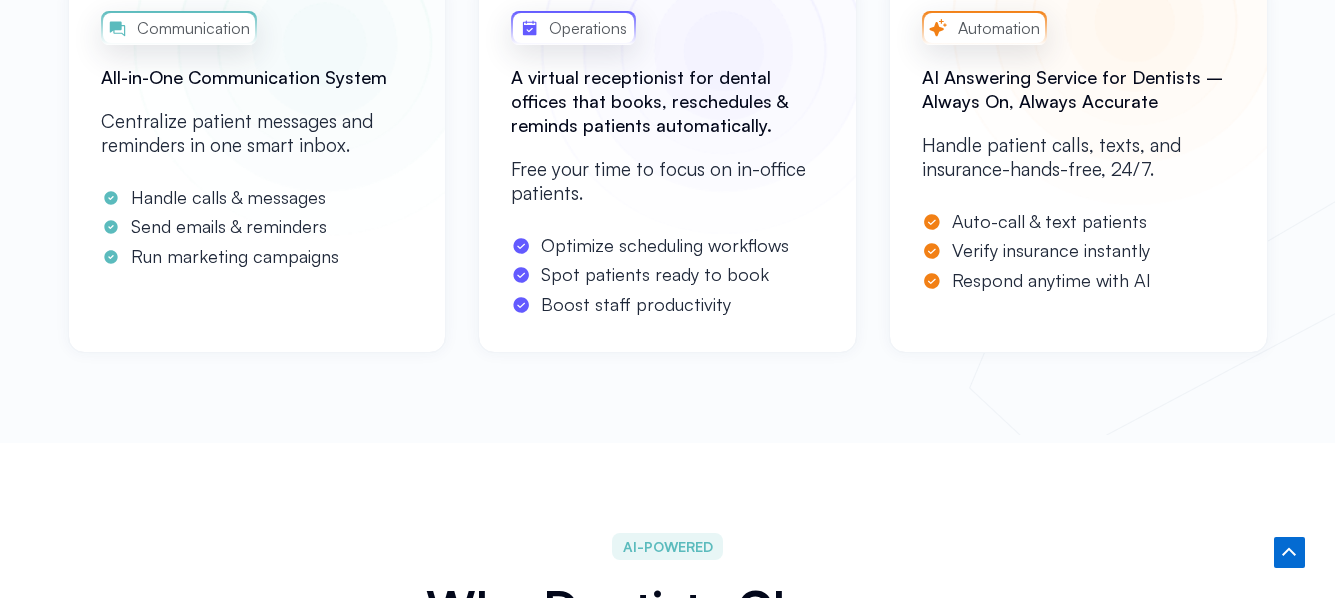 drag, startPoint x: 509, startPoint y: 78, endPoint x: 715, endPoint y: 328, distance: 323.93826 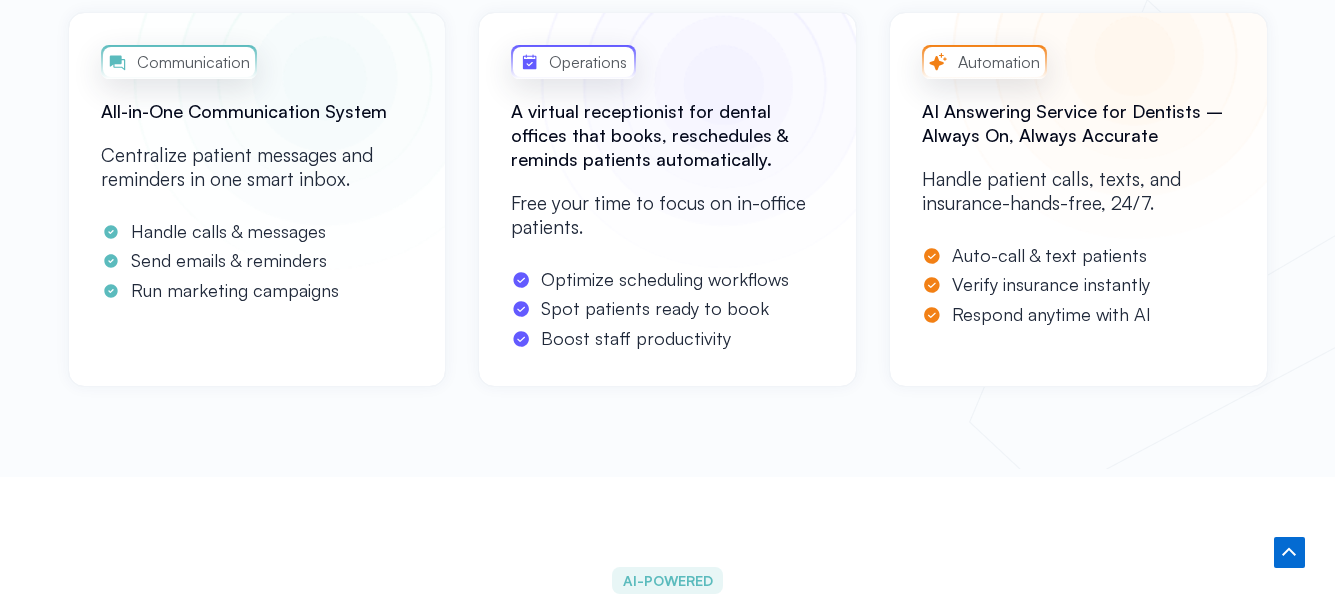 scroll, scrollTop: 1600, scrollLeft: 0, axis: vertical 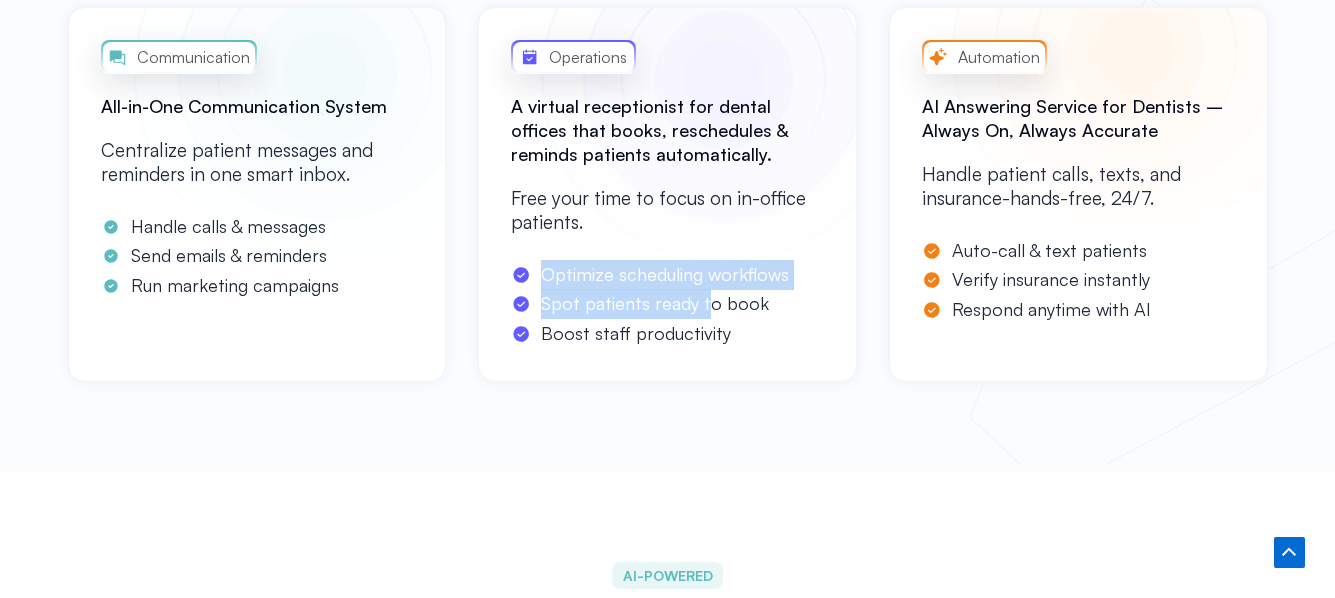 drag, startPoint x: 540, startPoint y: 278, endPoint x: 710, endPoint y: 309, distance: 172.80336 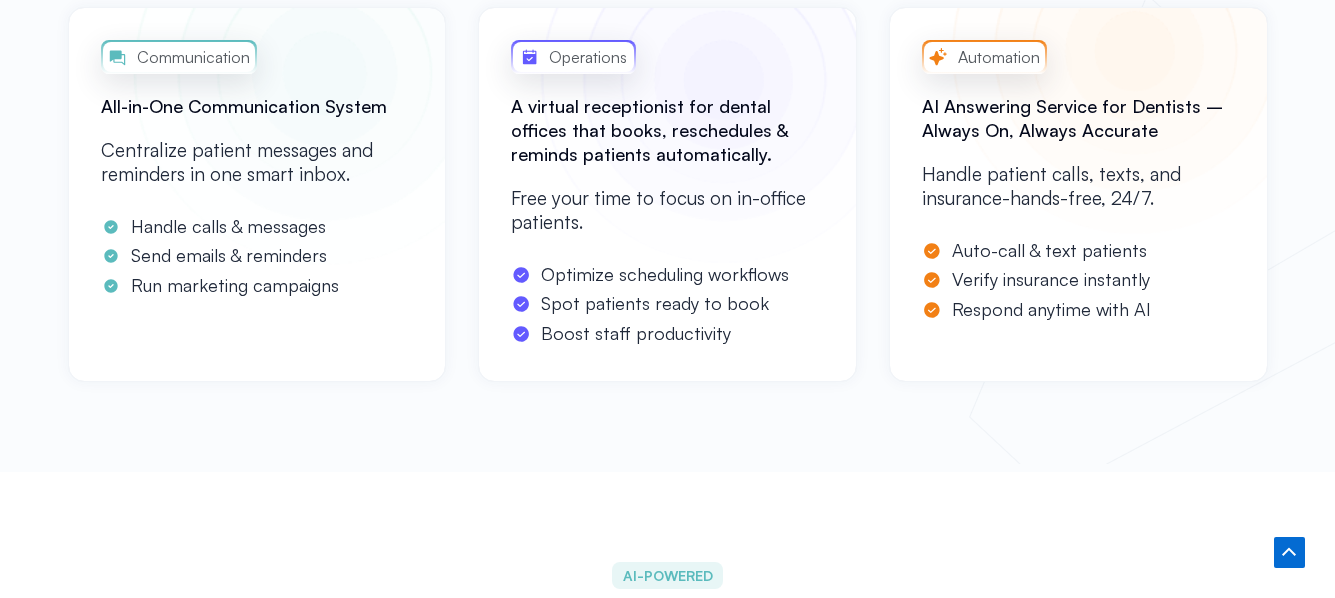 click on "Boost staff productivity" at bounding box center (667, 334) 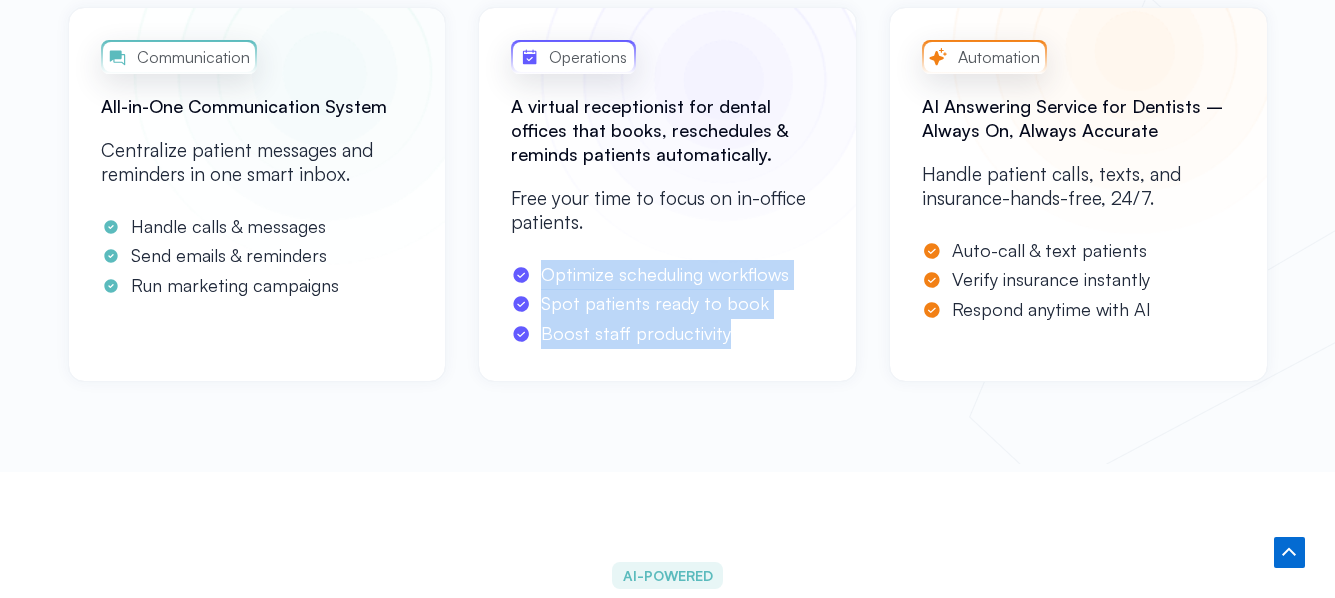 drag, startPoint x: 732, startPoint y: 330, endPoint x: 535, endPoint y: 270, distance: 205.93445 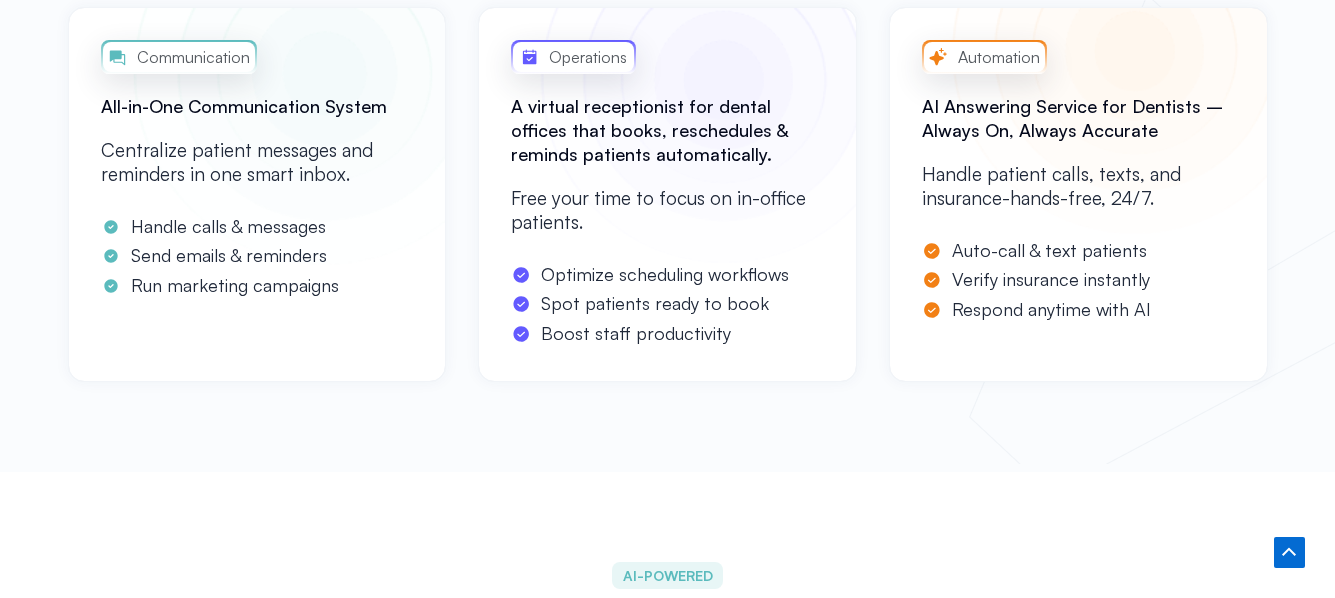 click at bounding box center (523, 275) 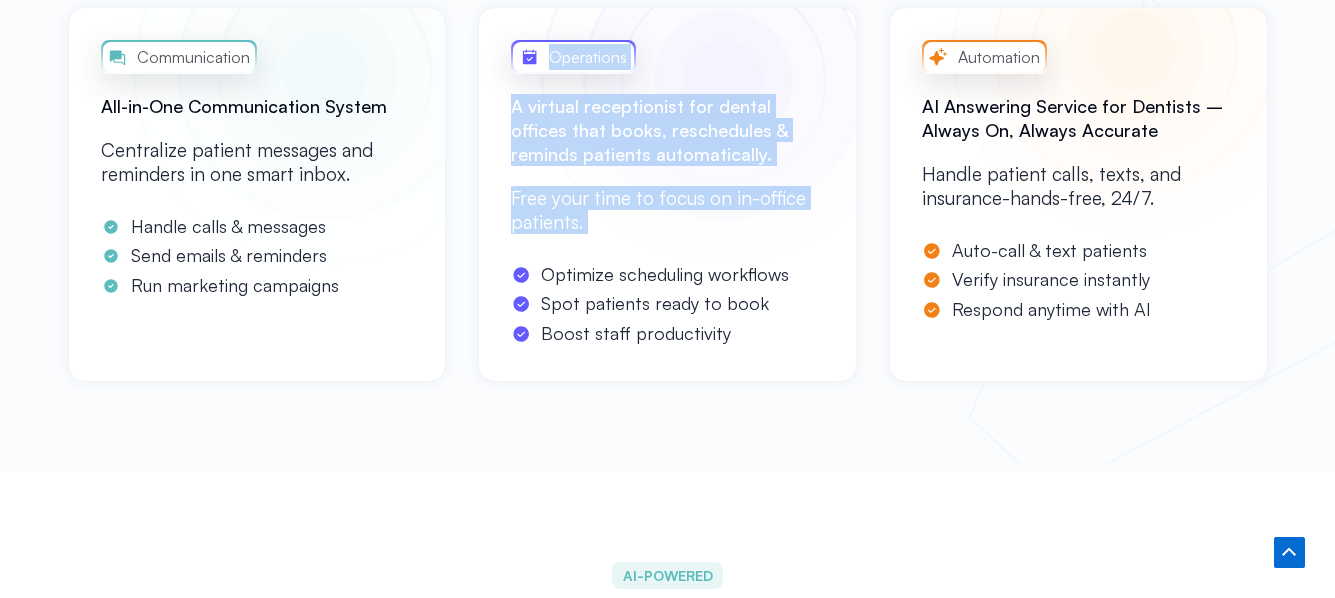 drag, startPoint x: 541, startPoint y: 277, endPoint x: 746, endPoint y: 354, distance: 218.98402 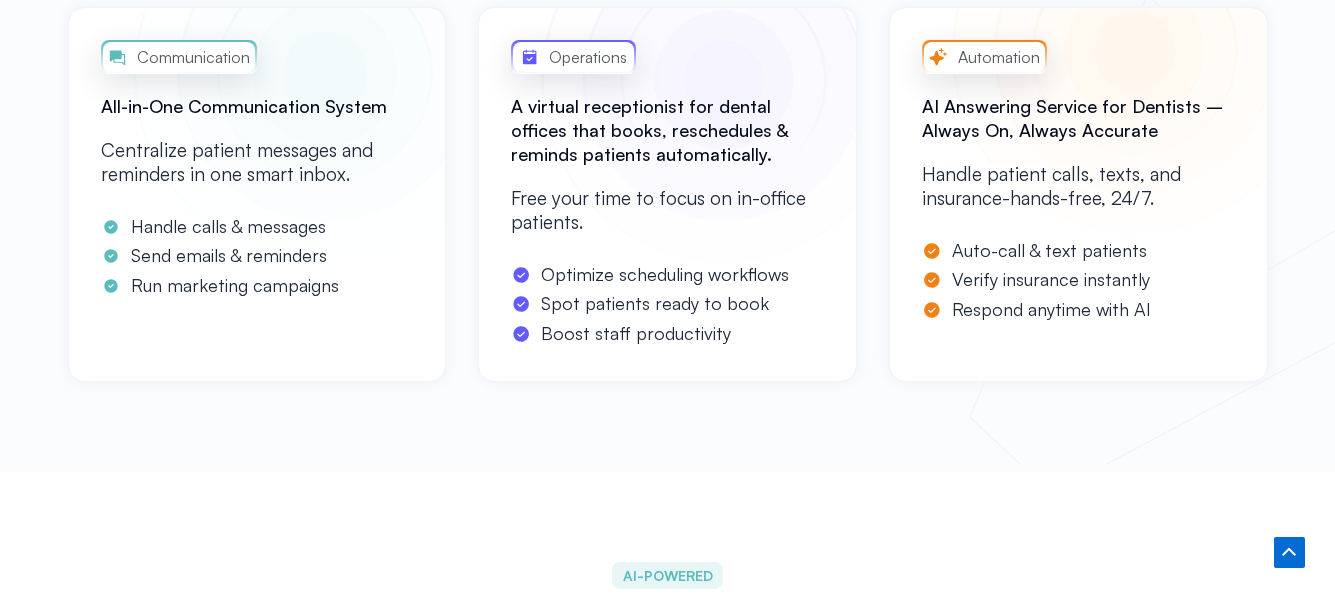 click on "Operations
A virtual receptionist for dental offices that books, reschedules & reminds patients automatically.
Free your time to focus on in-office patients.
Optimize scheduling workflows
Spot patients ready to book
Boost staff productivity" at bounding box center [667, 194] 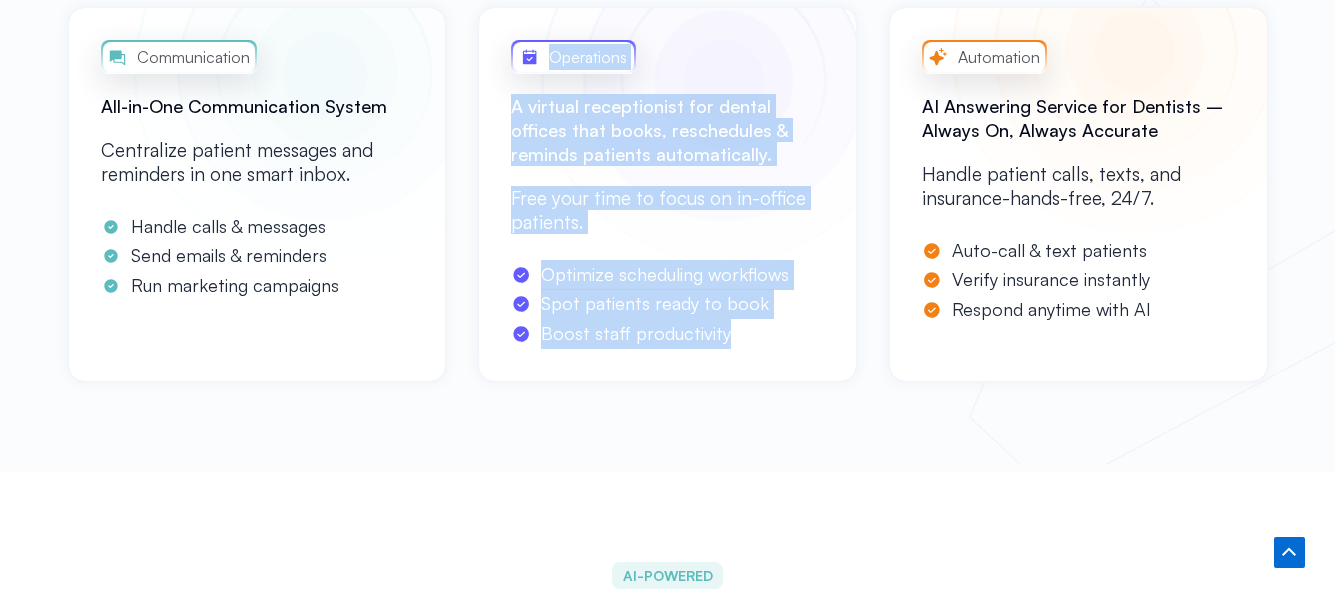drag, startPoint x: 505, startPoint y: 107, endPoint x: 749, endPoint y: 330, distance: 330.55258 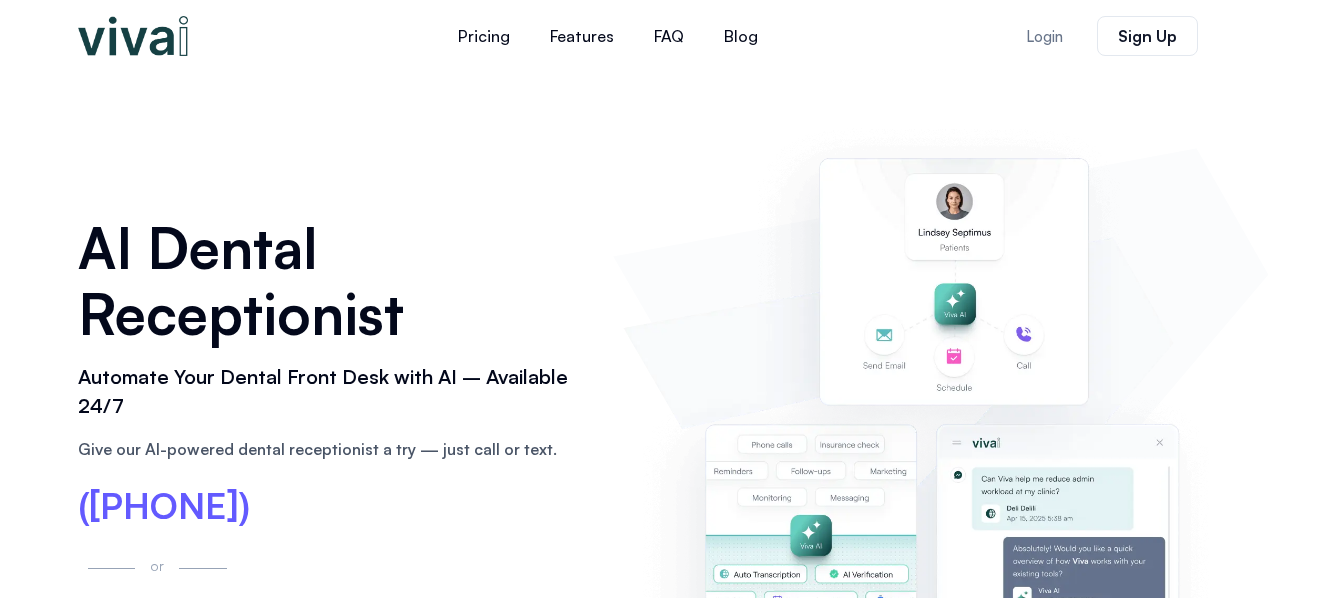 scroll, scrollTop: 0, scrollLeft: 0, axis: both 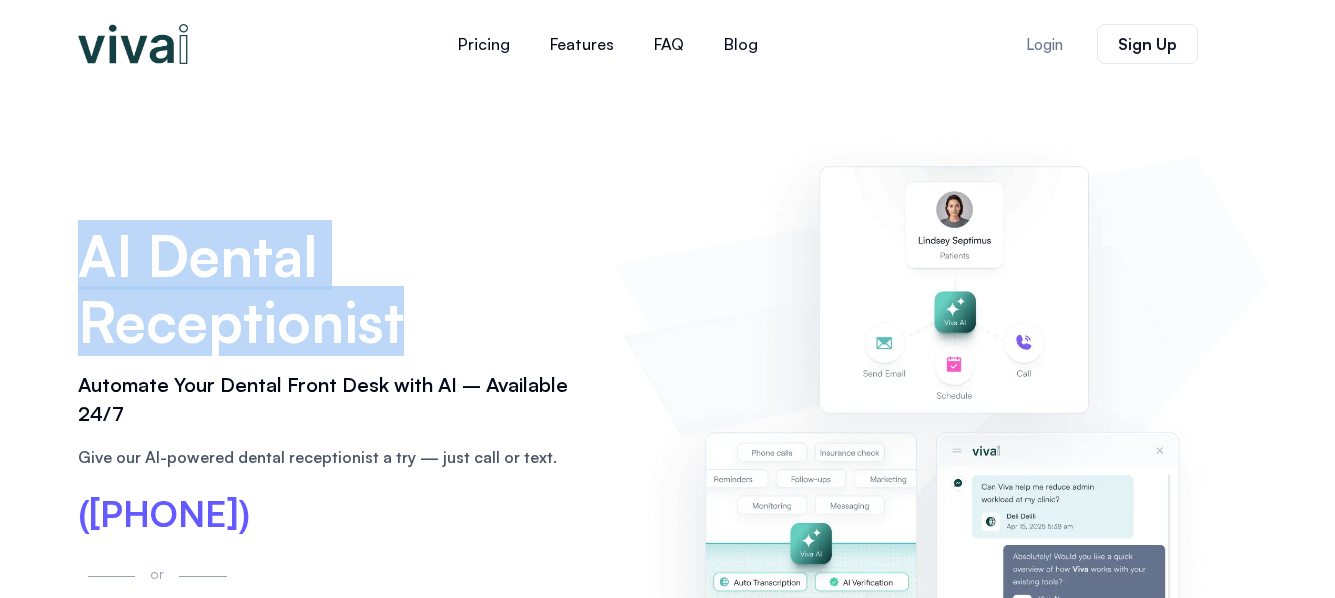 drag, startPoint x: 76, startPoint y: 249, endPoint x: 421, endPoint y: 355, distance: 360.9169 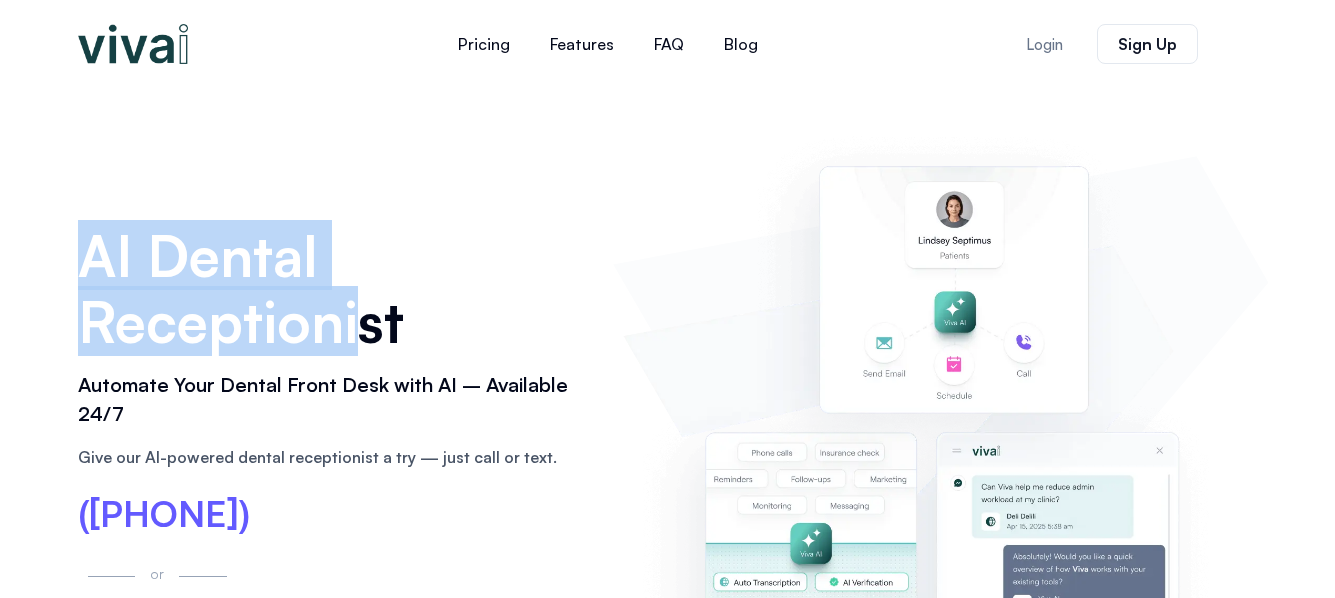 drag, startPoint x: 78, startPoint y: 238, endPoint x: 371, endPoint y: 333, distance: 308.01624 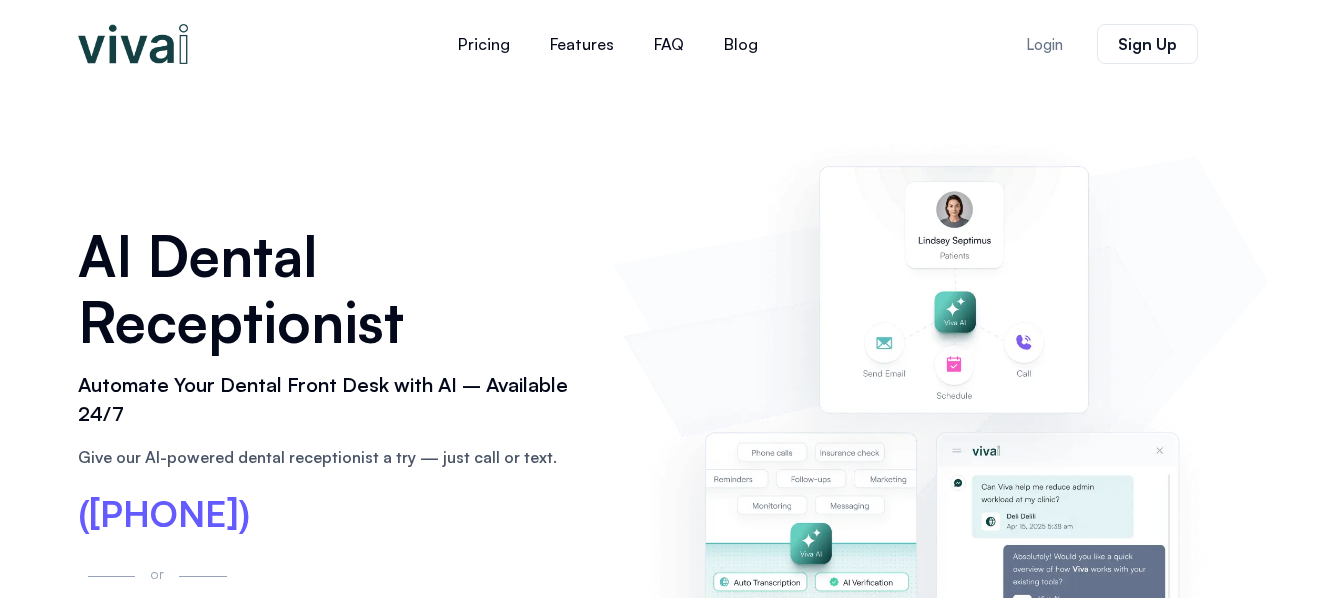 click on "AI Dental Receptionist
Automate Your Dental Front Desk with AI – Available 24/7
Give our AI-powered dental receptionist a try — just call or text.
([PHONE])
(([PHONE]))
or
Book Demo" at bounding box center (336, 445) 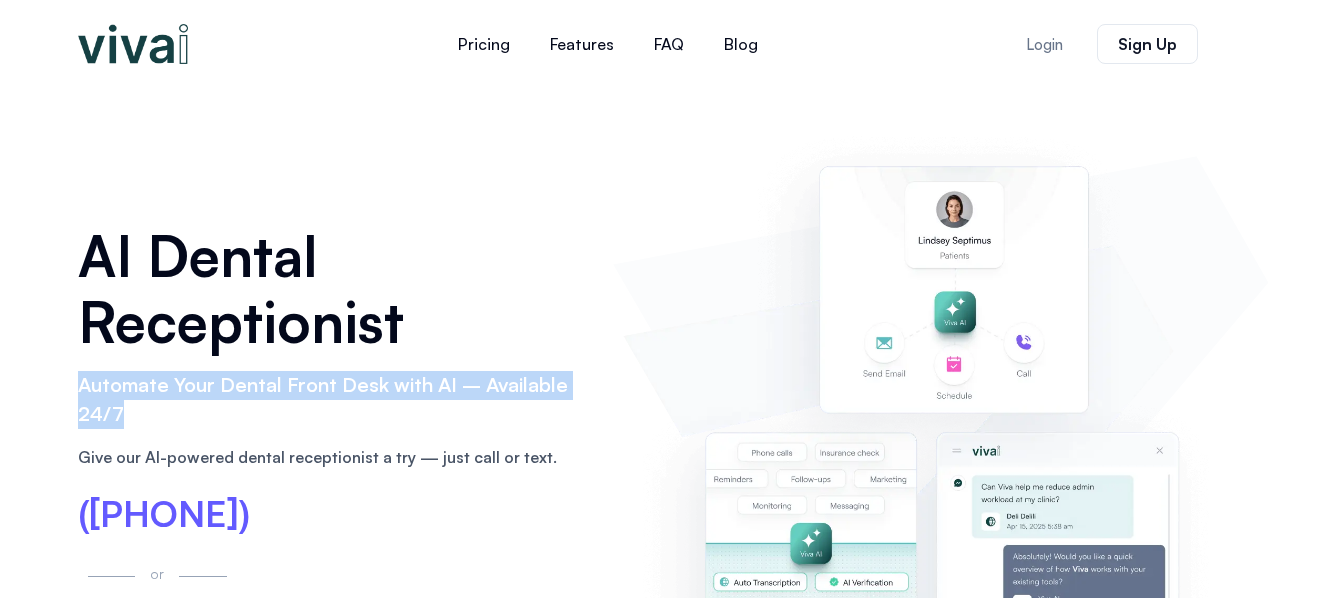 drag, startPoint x: 84, startPoint y: 387, endPoint x: 153, endPoint y: 425, distance: 78.77182 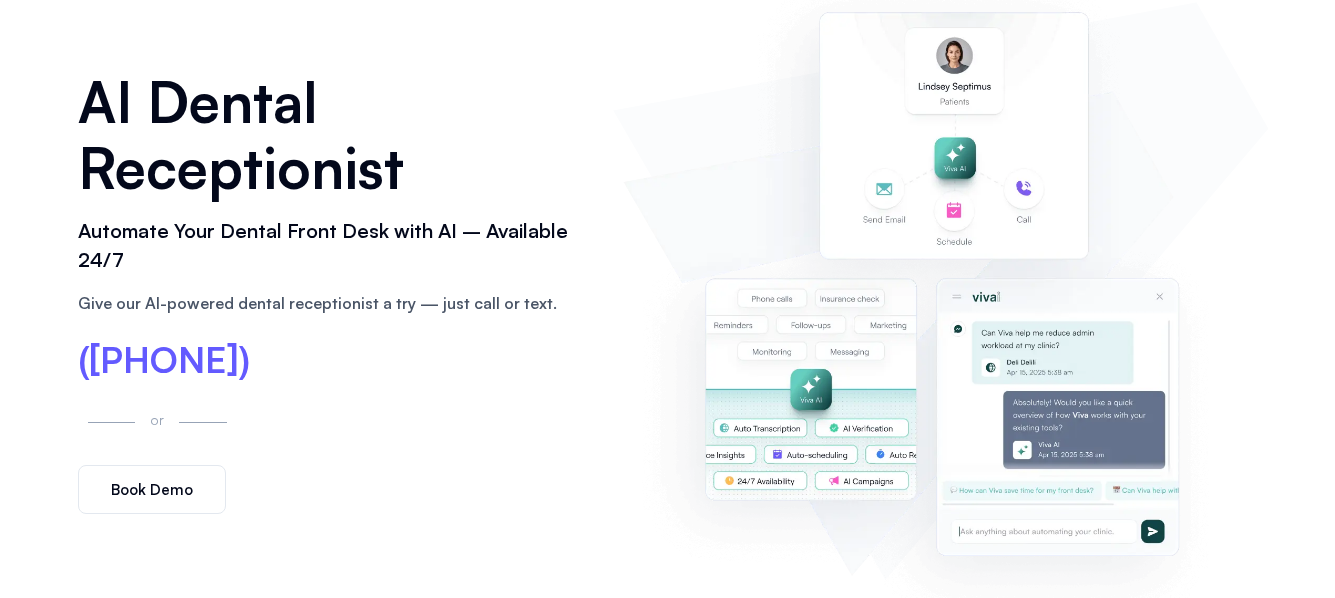 scroll, scrollTop: 200, scrollLeft: 0, axis: vertical 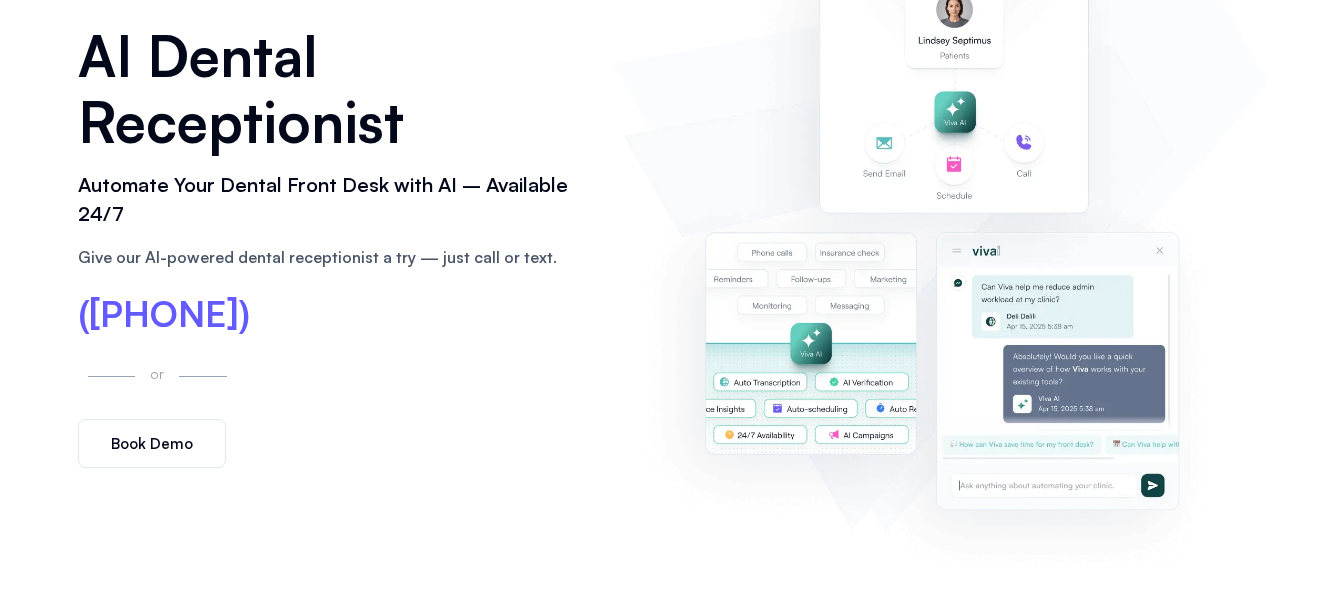 drag, startPoint x: 79, startPoint y: 295, endPoint x: 420, endPoint y: 302, distance: 341.07184 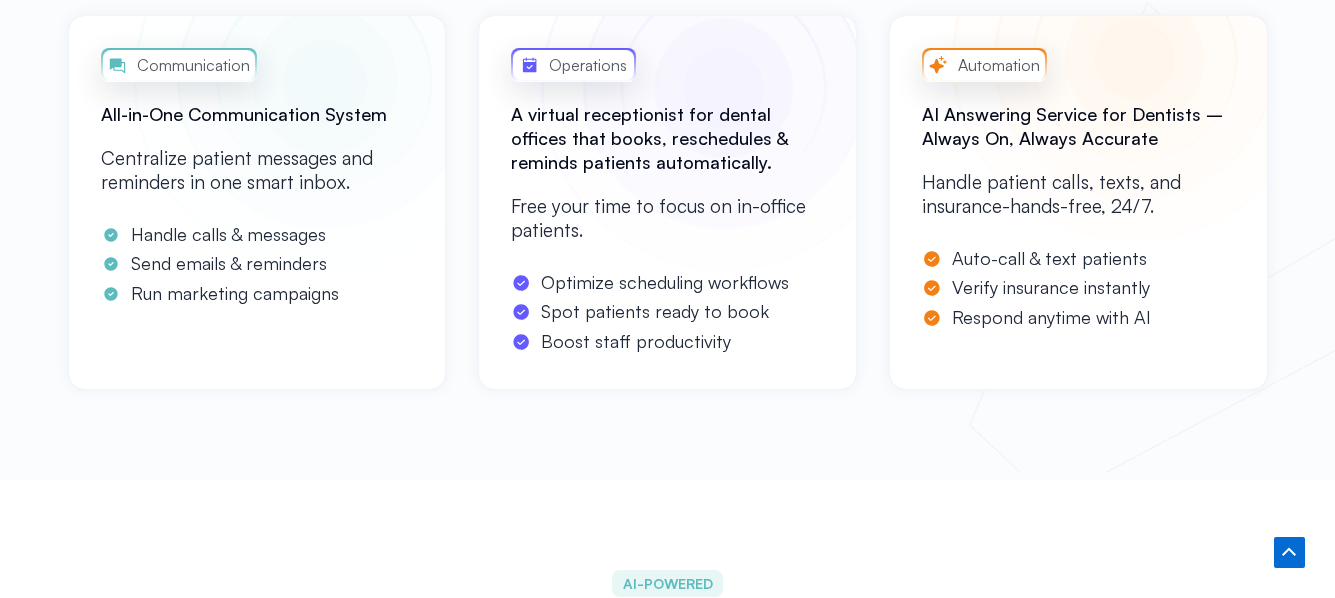 scroll, scrollTop: 1600, scrollLeft: 0, axis: vertical 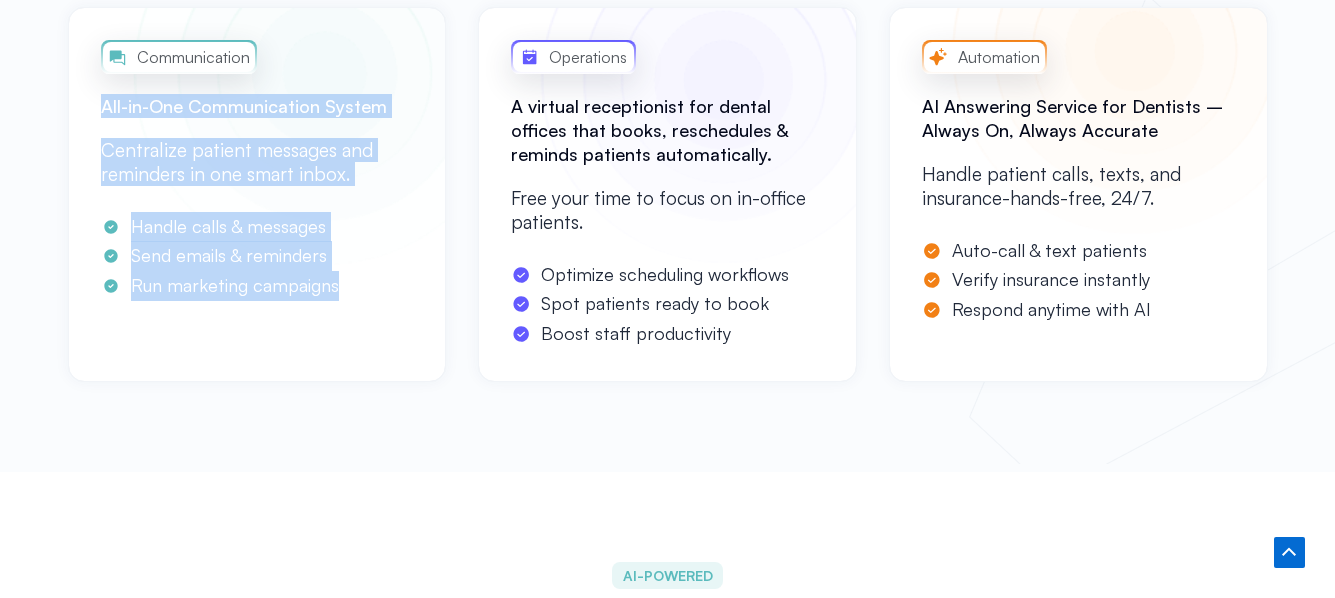 drag, startPoint x: 104, startPoint y: 107, endPoint x: 345, endPoint y: 291, distance: 303.21115 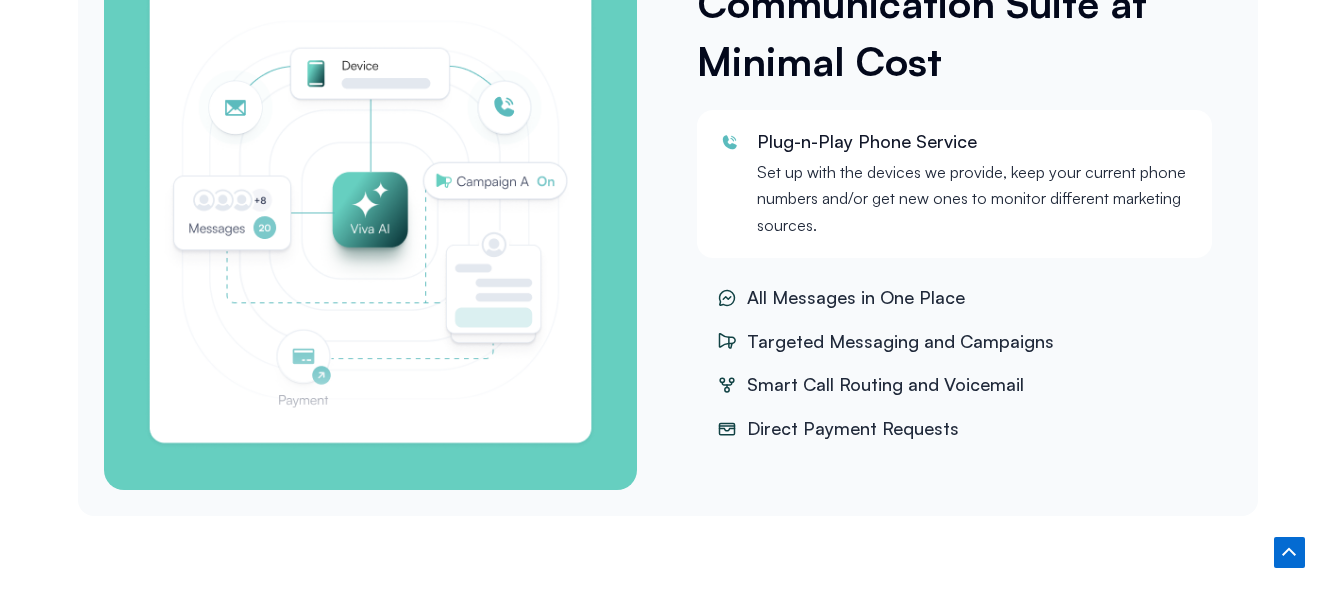 scroll, scrollTop: 2600, scrollLeft: 0, axis: vertical 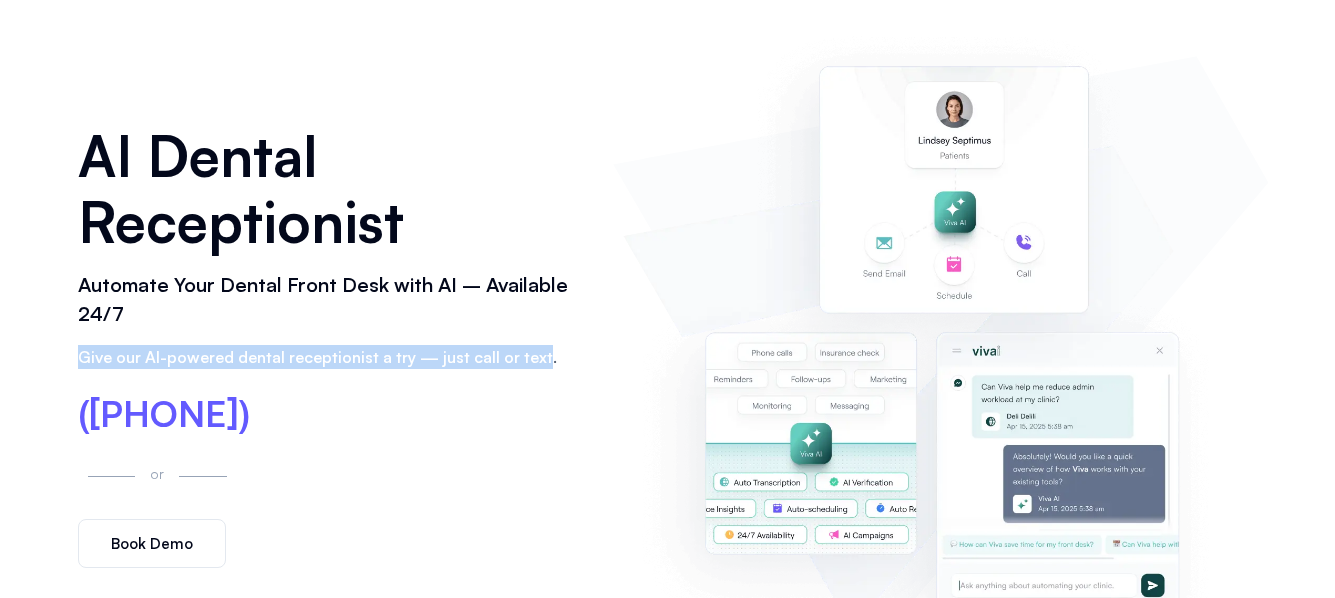 drag, startPoint x: 77, startPoint y: 356, endPoint x: 540, endPoint y: 359, distance: 463.0097 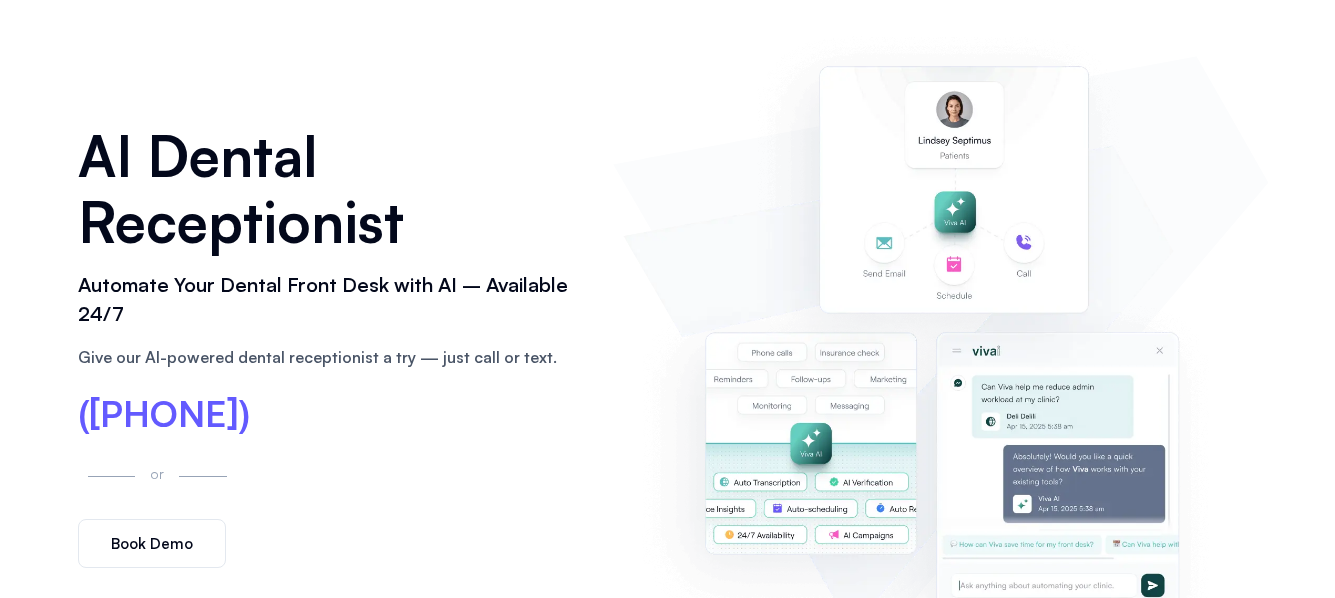 click on "Give our AI-powered dental receptionist a try — just call or text." at bounding box center (336, 370) 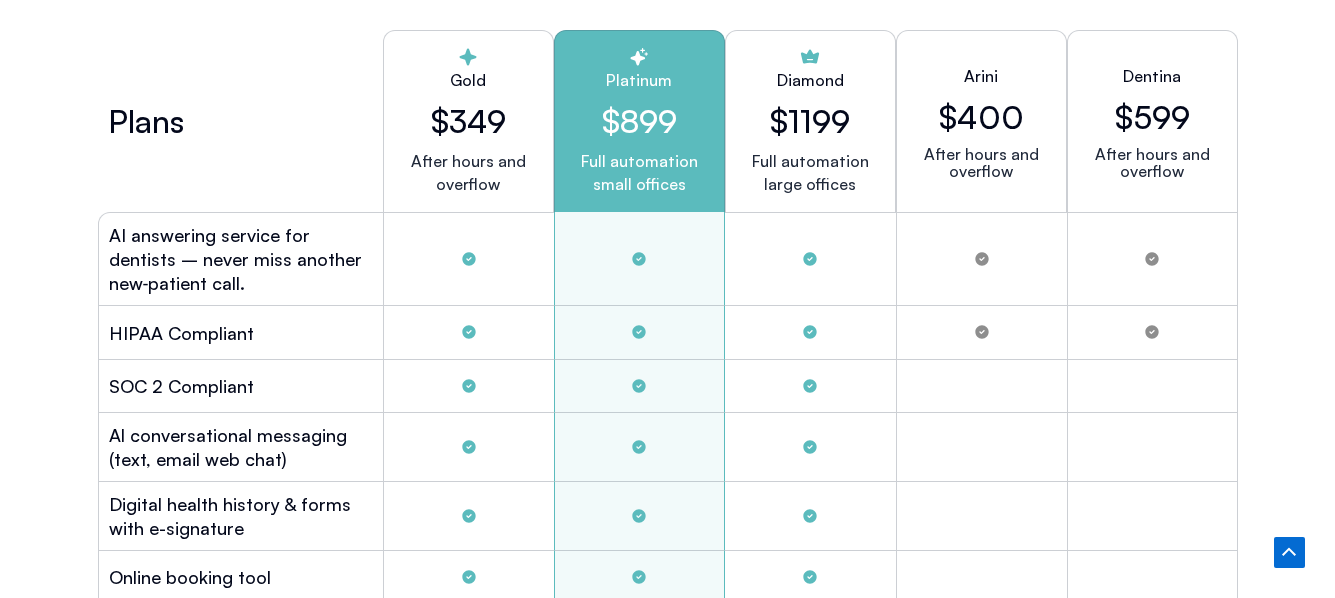 scroll, scrollTop: 5200, scrollLeft: 0, axis: vertical 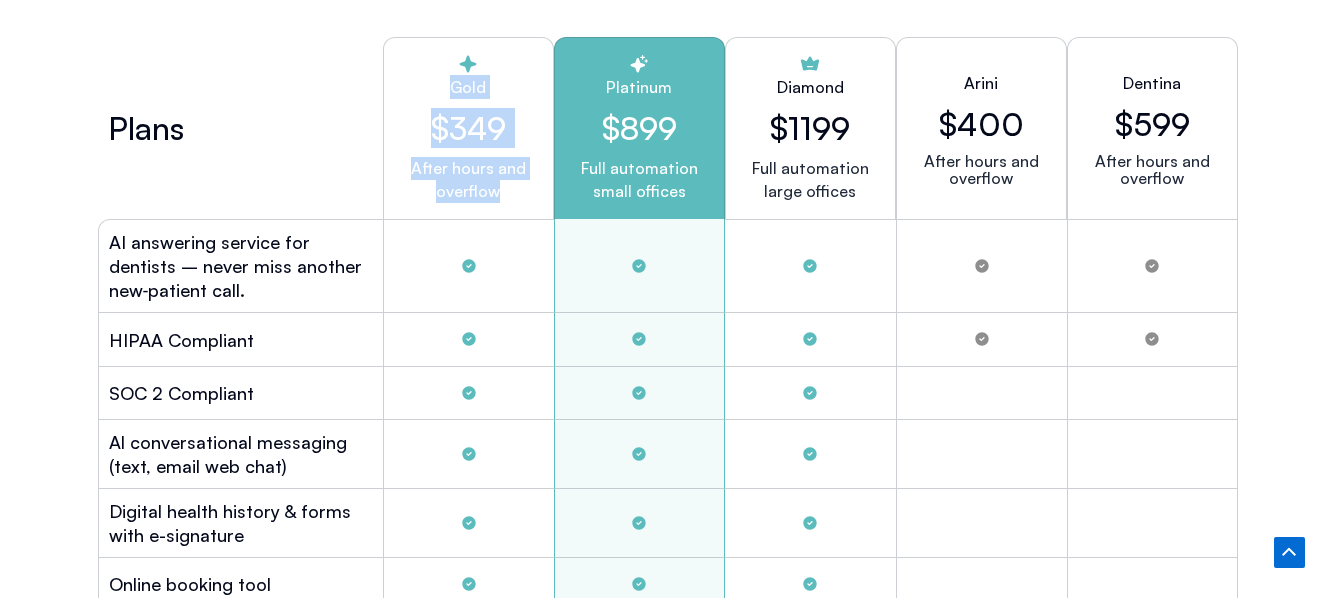 drag, startPoint x: 445, startPoint y: 80, endPoint x: 516, endPoint y: 198, distance: 137.71347 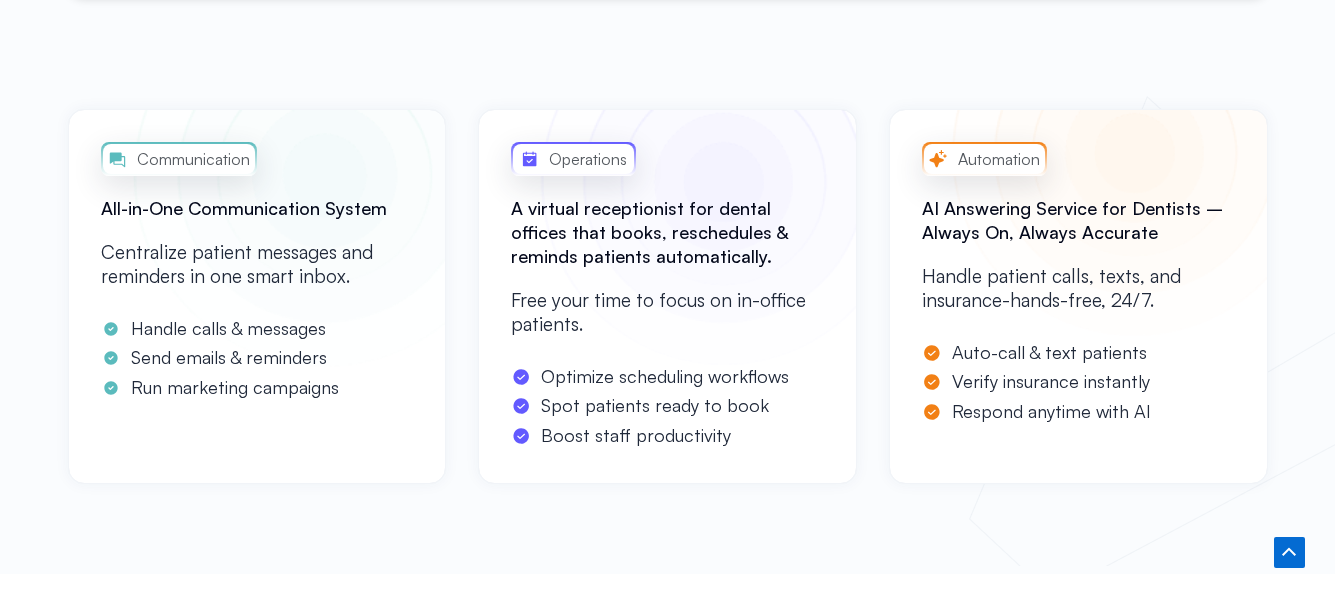 scroll, scrollTop: 1500, scrollLeft: 0, axis: vertical 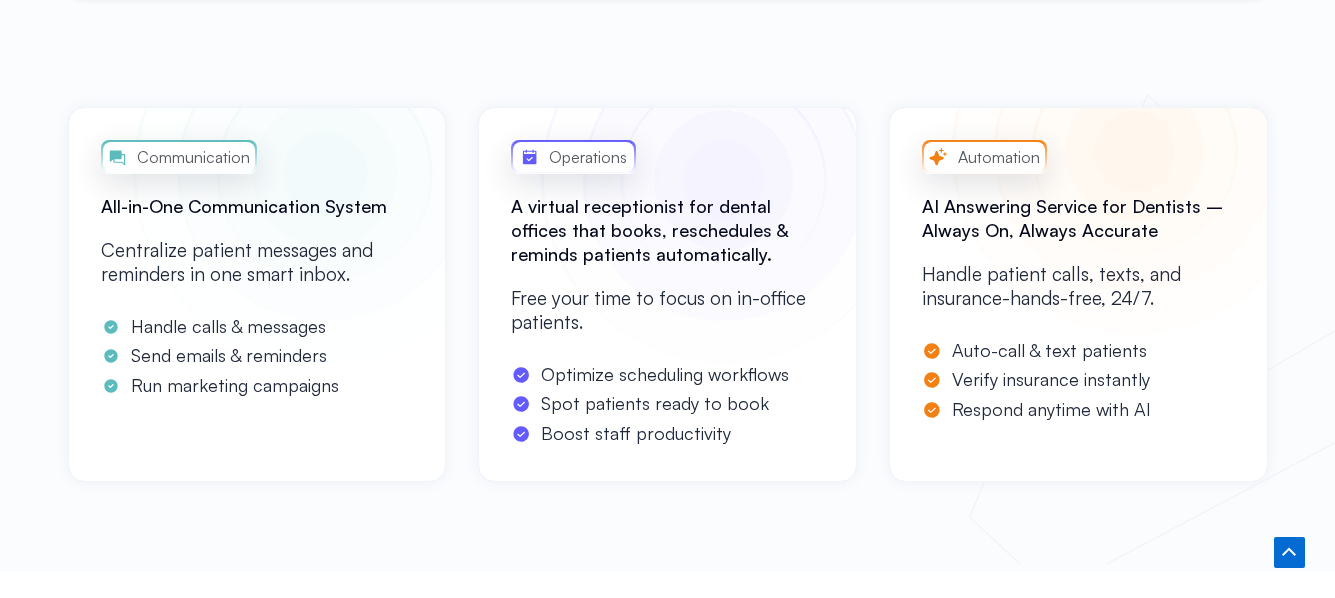 drag, startPoint x: 93, startPoint y: 196, endPoint x: 363, endPoint y: 477, distance: 389.69348 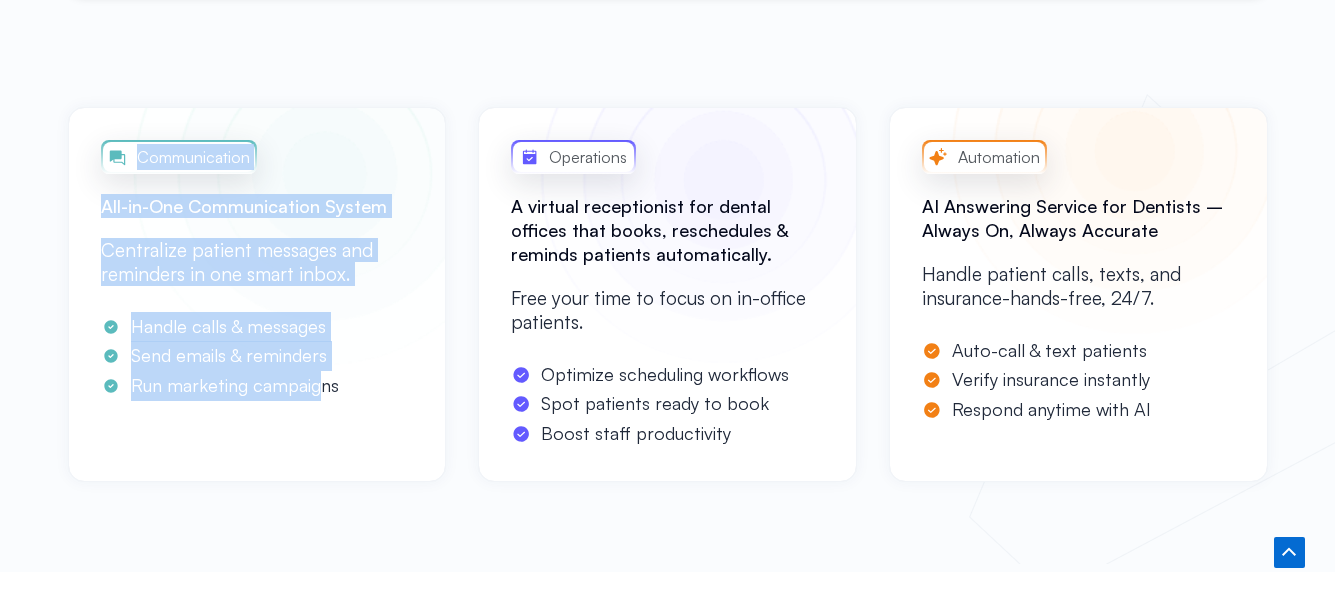 drag, startPoint x: 188, startPoint y: 217, endPoint x: 324, endPoint y: 391, distance: 220.84384 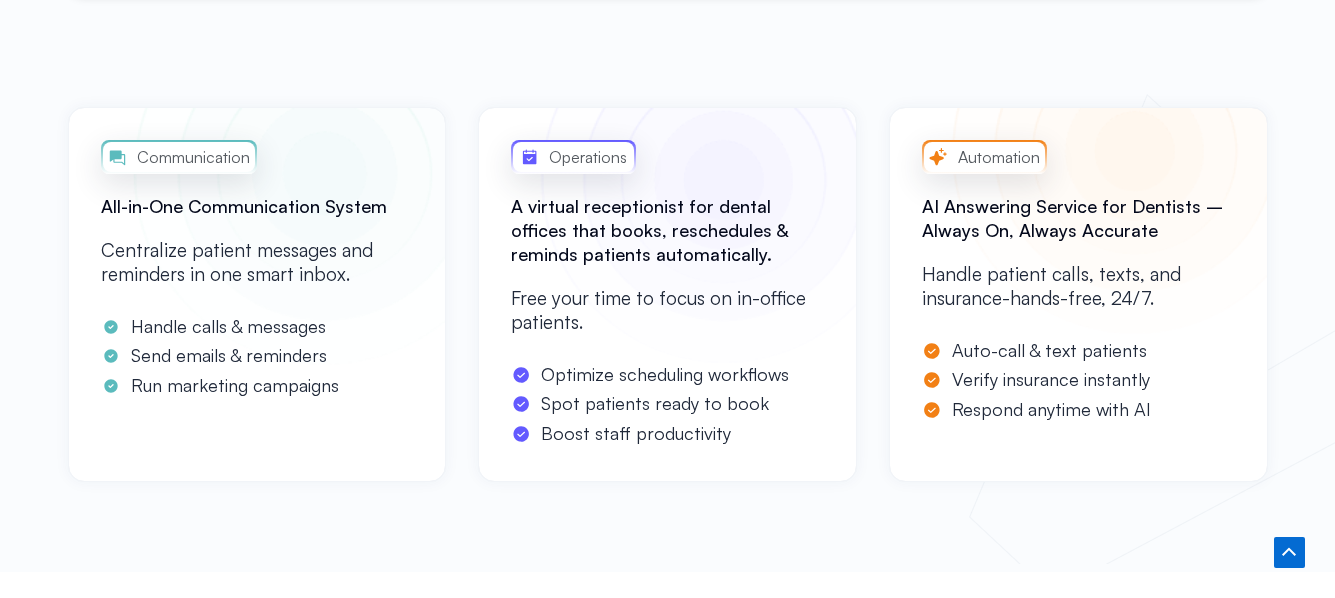 click on "Run marketing campaigns" at bounding box center [232, 386] 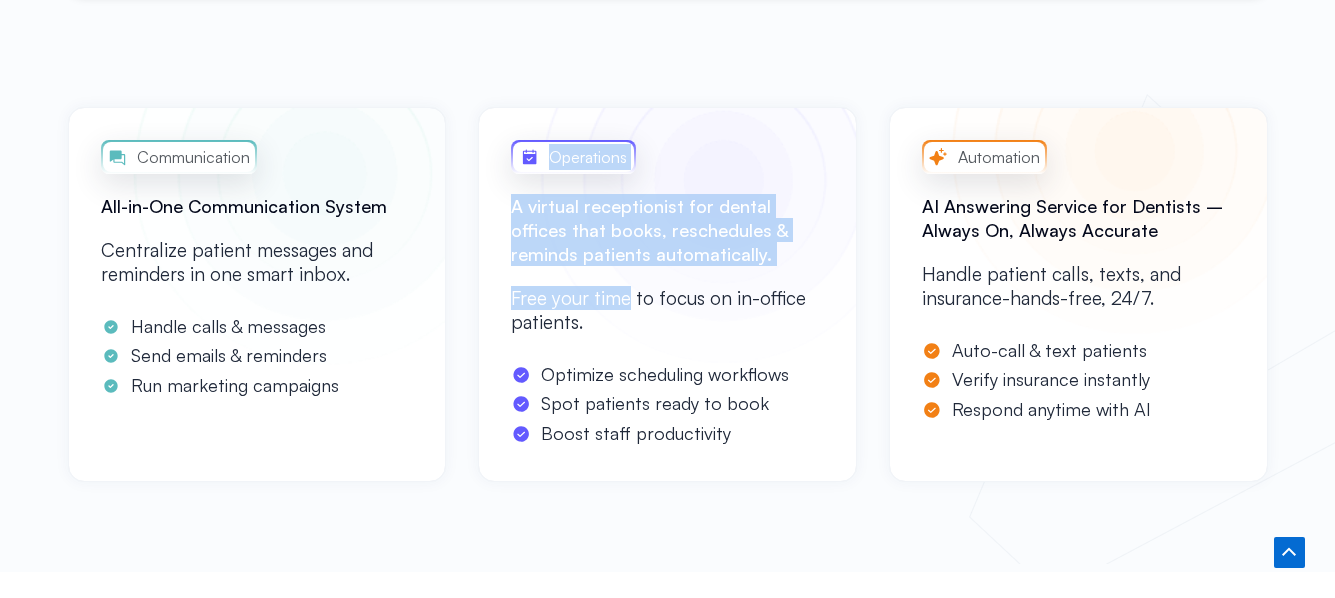 drag, startPoint x: 513, startPoint y: 189, endPoint x: 636, endPoint y: 311, distance: 173.2426 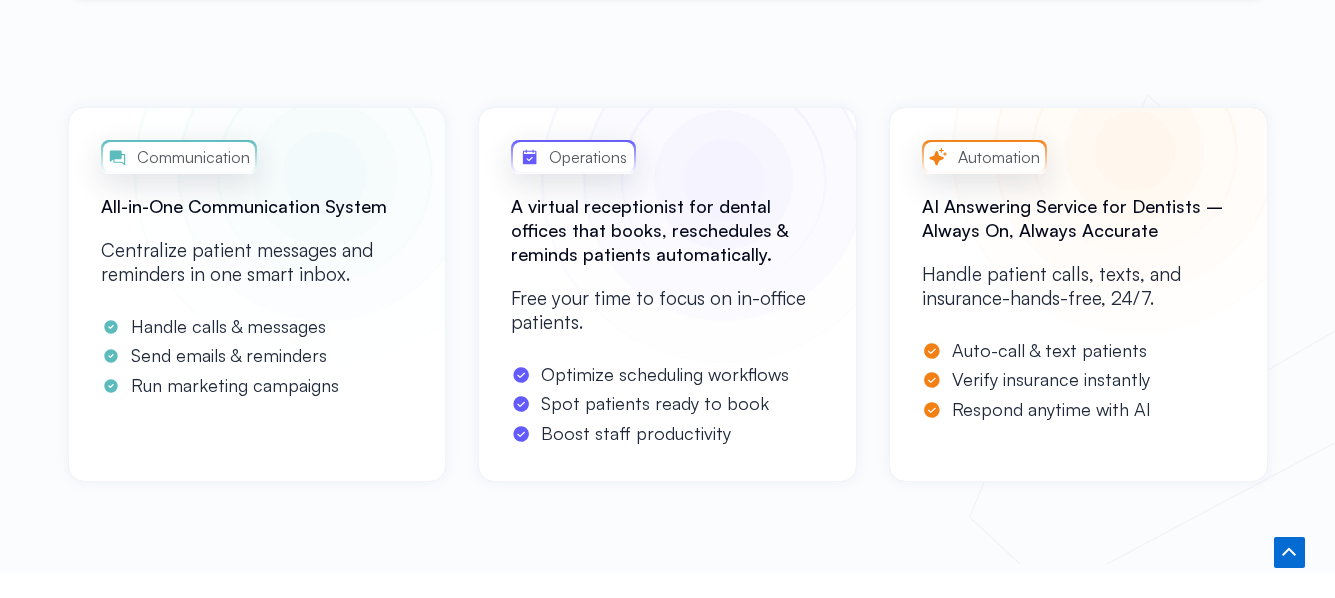 click on "Free your time to focus on in-office patients." at bounding box center (667, 310) 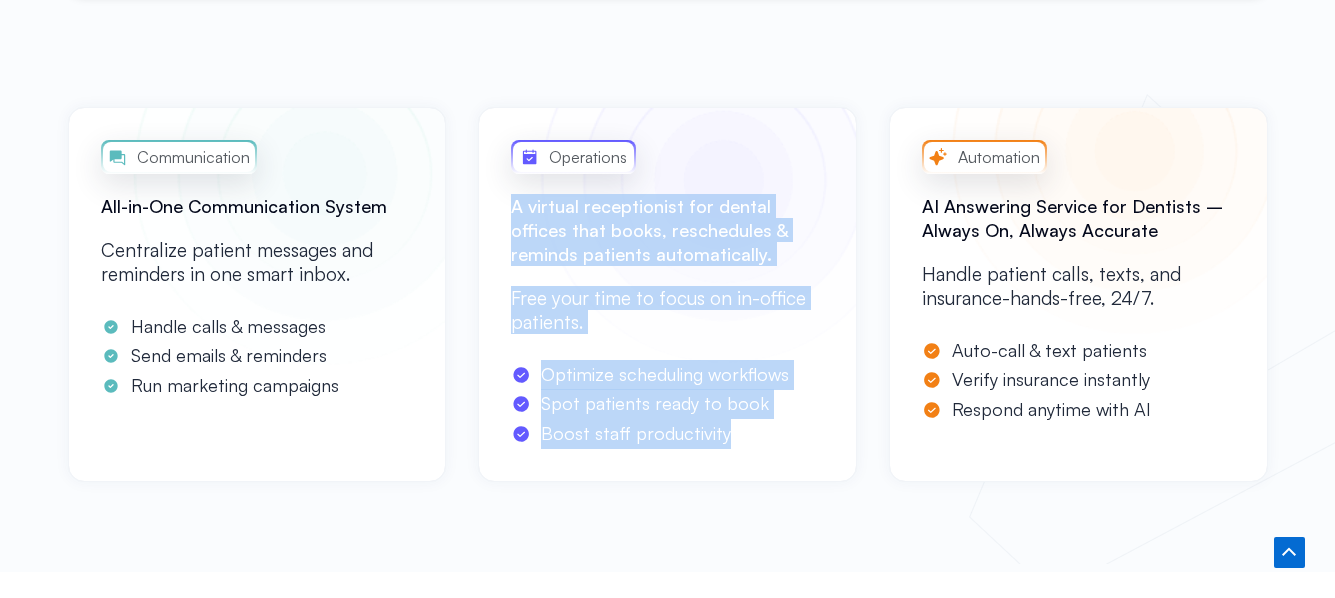 drag, startPoint x: 511, startPoint y: 208, endPoint x: 719, endPoint y: 443, distance: 313.82956 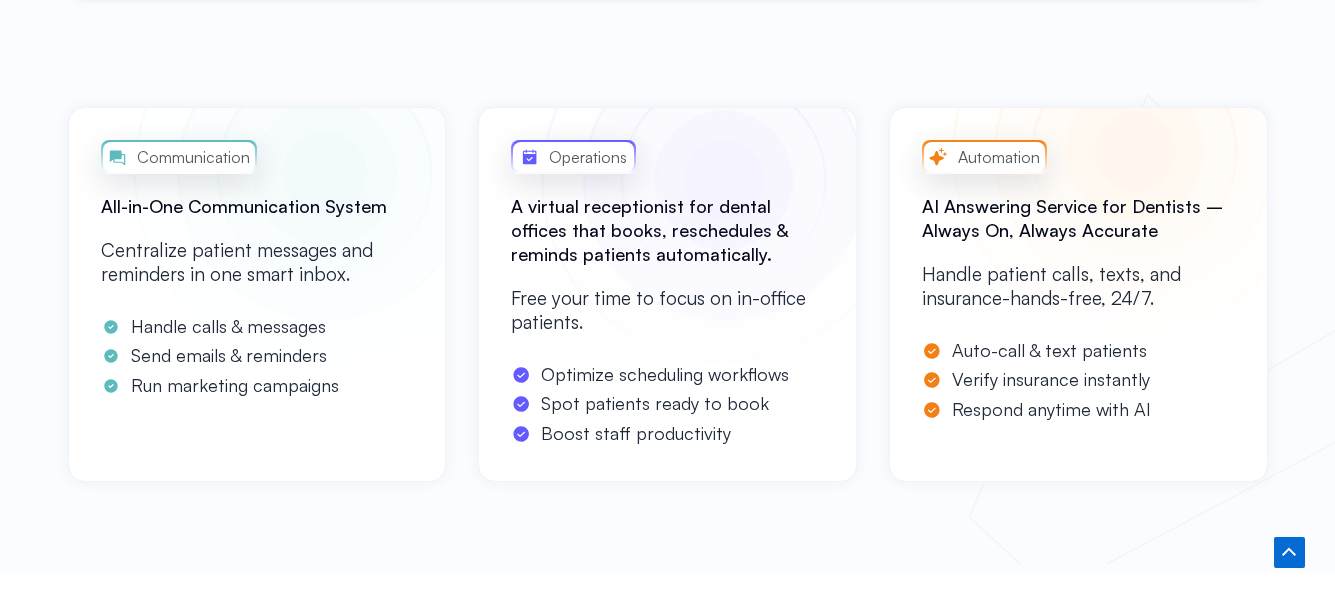 click on "Operations
A virtual receptionist for dental offices that books, reschedules & reminds patients automatically.
Free your time to focus on in-office patients.
Optimize scheduling workflows
Spot patients ready to book
Boost staff productivity" at bounding box center (667, 294) 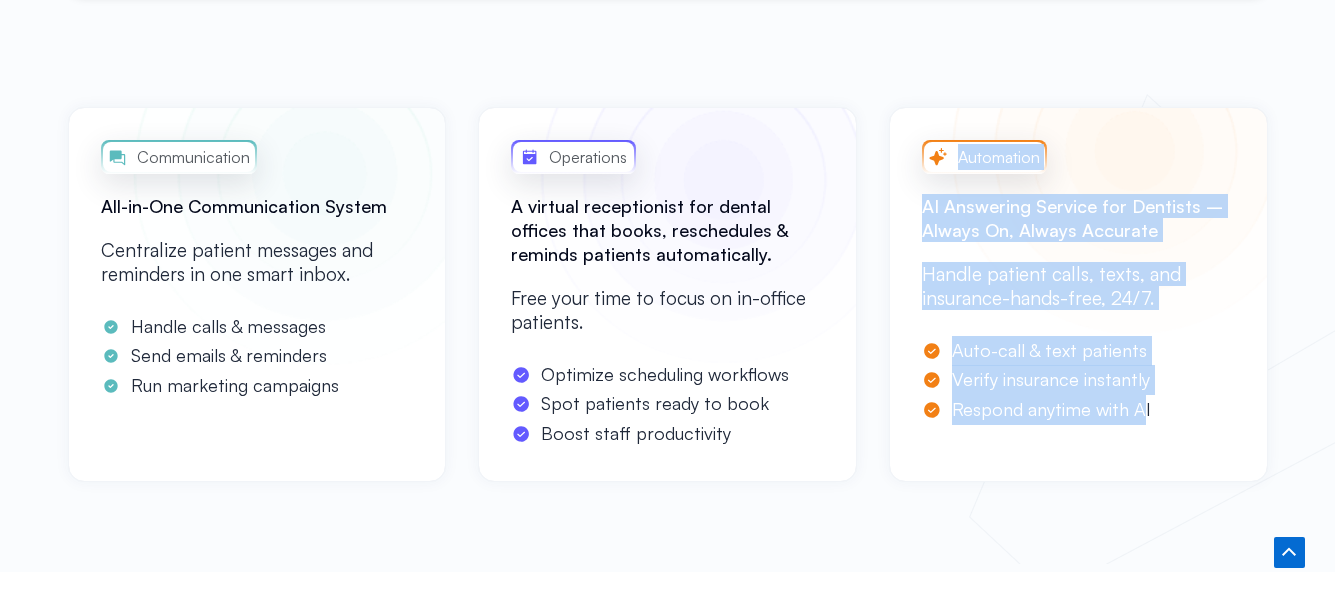 drag, startPoint x: 920, startPoint y: 202, endPoint x: 1141, endPoint y: 417, distance: 308.32776 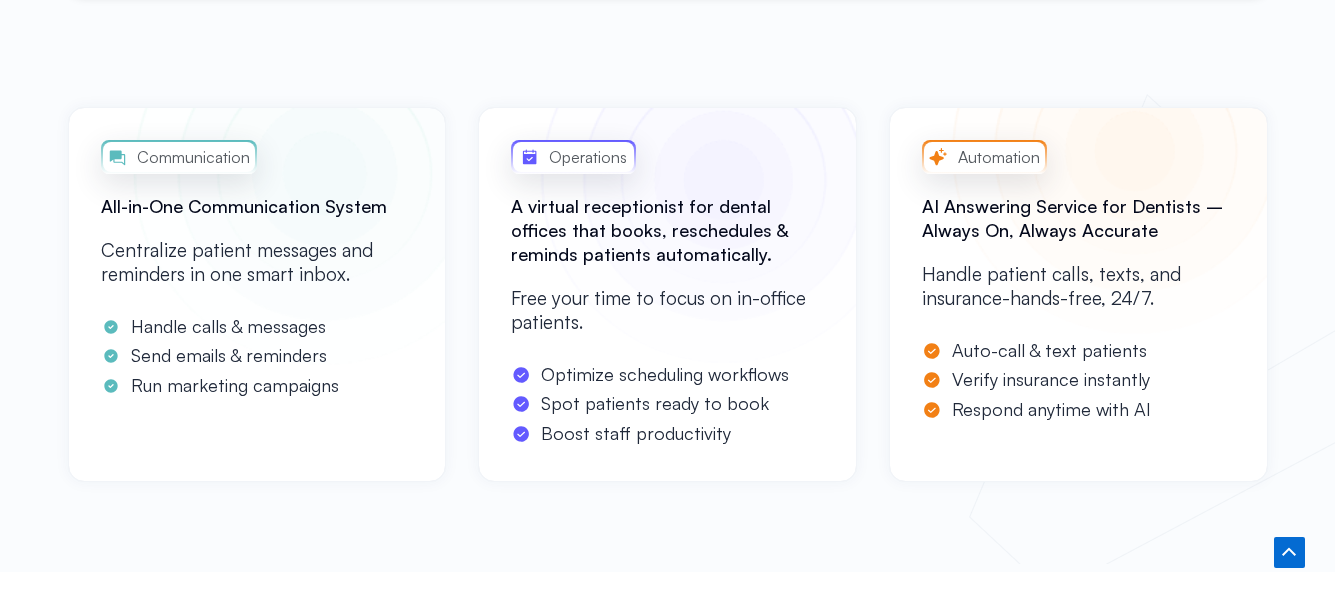 click on "Respond anytime with Al" at bounding box center (1078, 410) 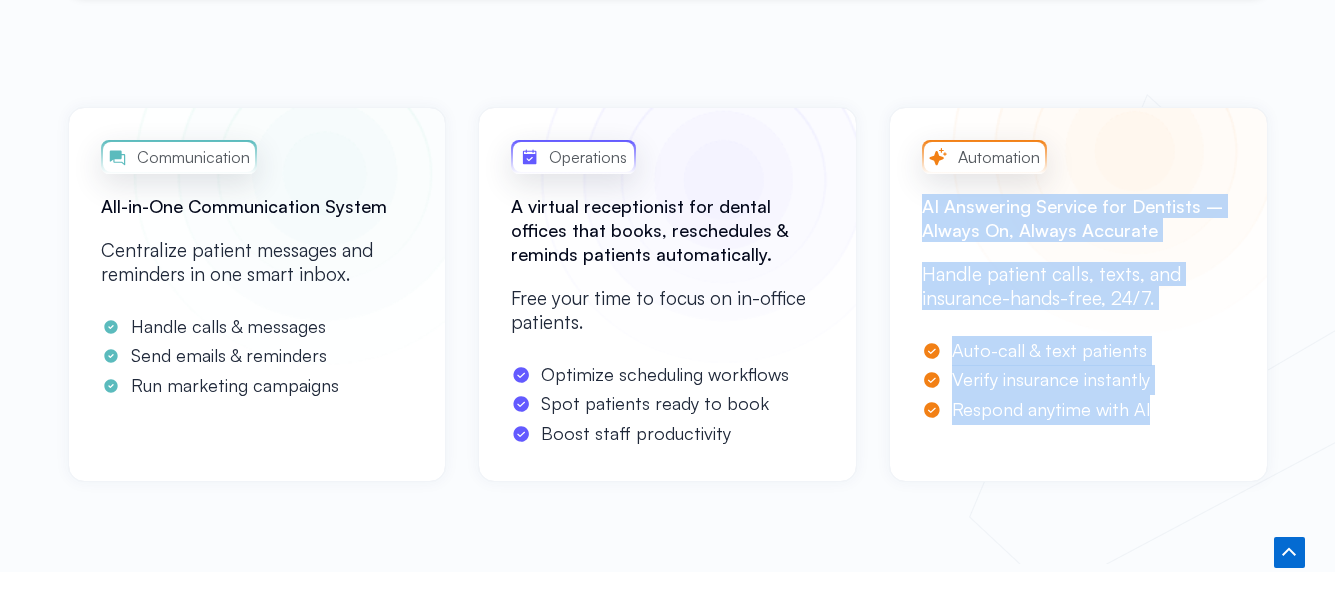 drag, startPoint x: 1140, startPoint y: 387, endPoint x: 924, endPoint y: 202, distance: 284.39584 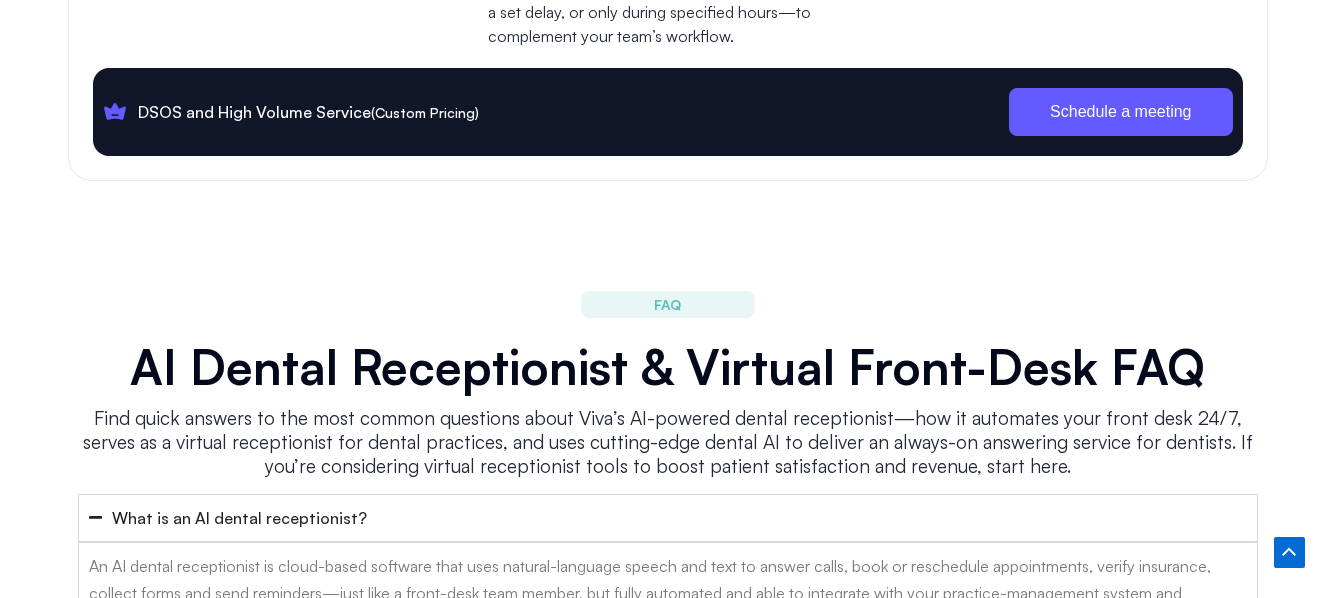 scroll, scrollTop: 7600, scrollLeft: 0, axis: vertical 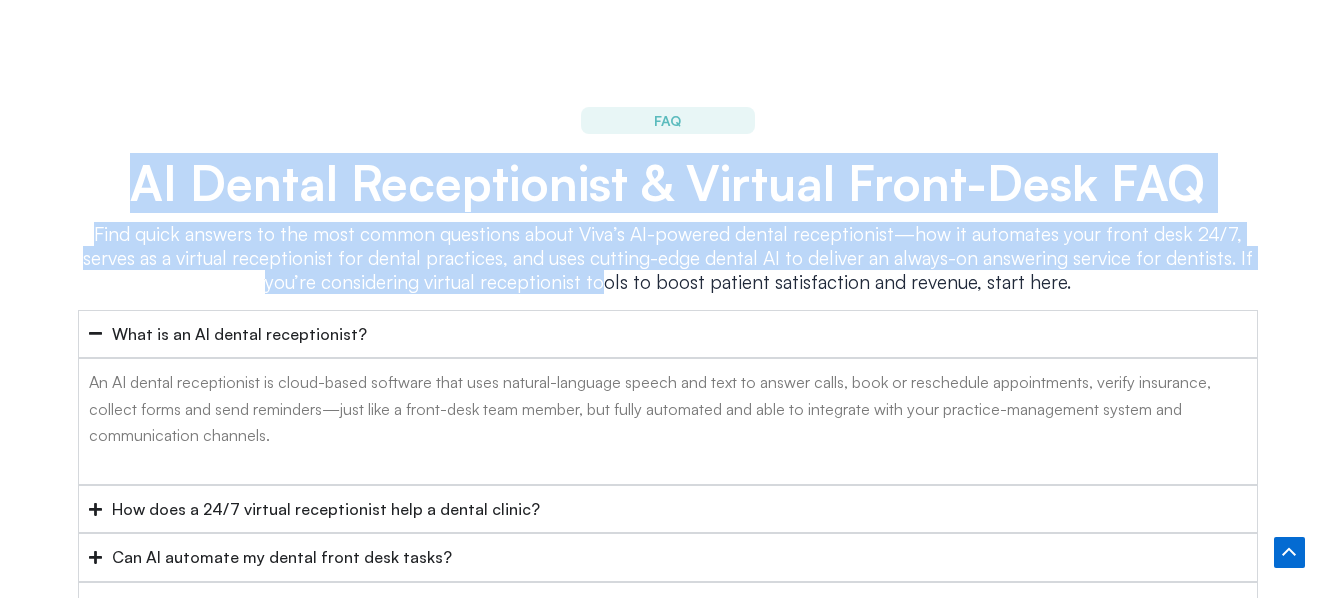 drag, startPoint x: 140, startPoint y: 144, endPoint x: 709, endPoint y: 277, distance: 584.3372 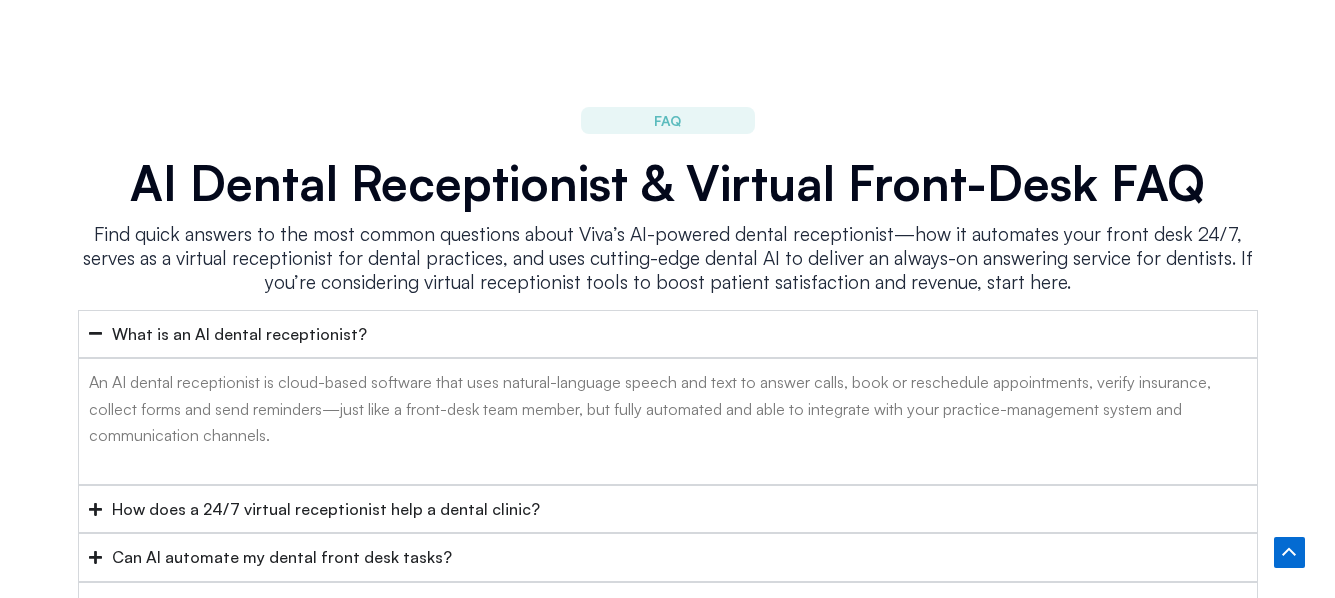 click on "Find quick answers to the most common questions about Viva’s AI-powered dental receptionist—how it automates your front desk 24/7, serves as a virtual receptionist for dental practices, and uses cutting-edge dental AI to deliver an always-on answering service for dentists. If you’re considering virtual receptionist tools to boost patient satisfaction and revenue, start here." at bounding box center (668, 273) 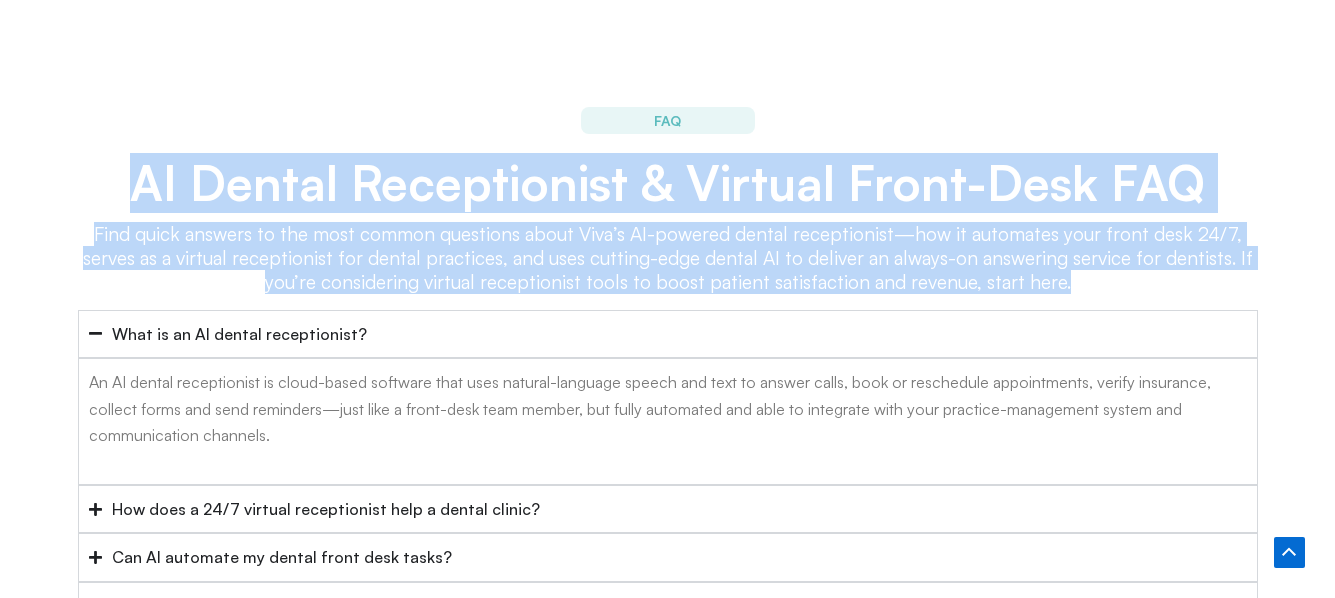 drag, startPoint x: 1072, startPoint y: 260, endPoint x: 78, endPoint y: 154, distance: 999.6359 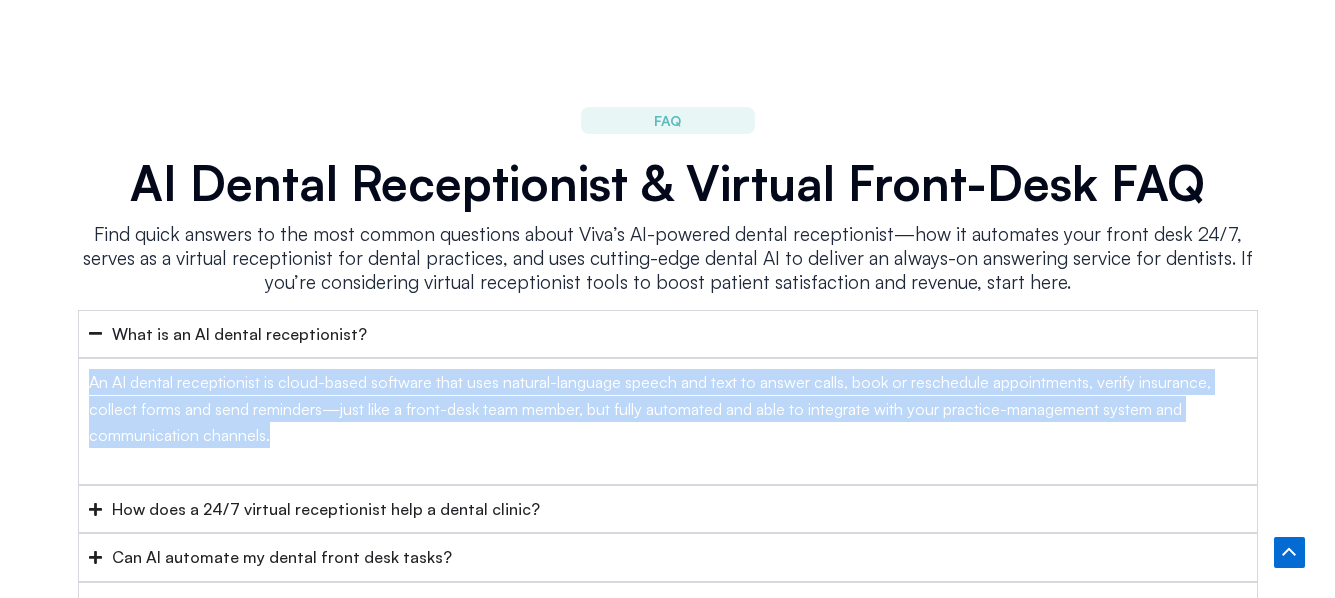 drag, startPoint x: 89, startPoint y: 356, endPoint x: 302, endPoint y: 425, distance: 223.8973 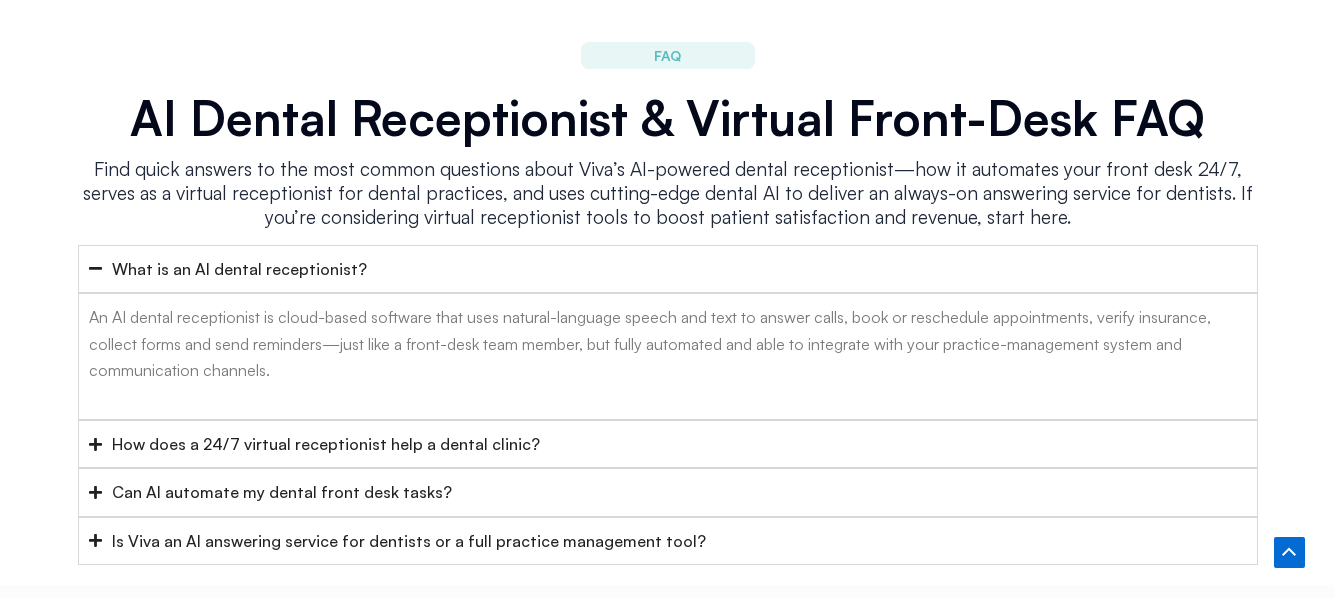 scroll, scrollTop: 7700, scrollLeft: 0, axis: vertical 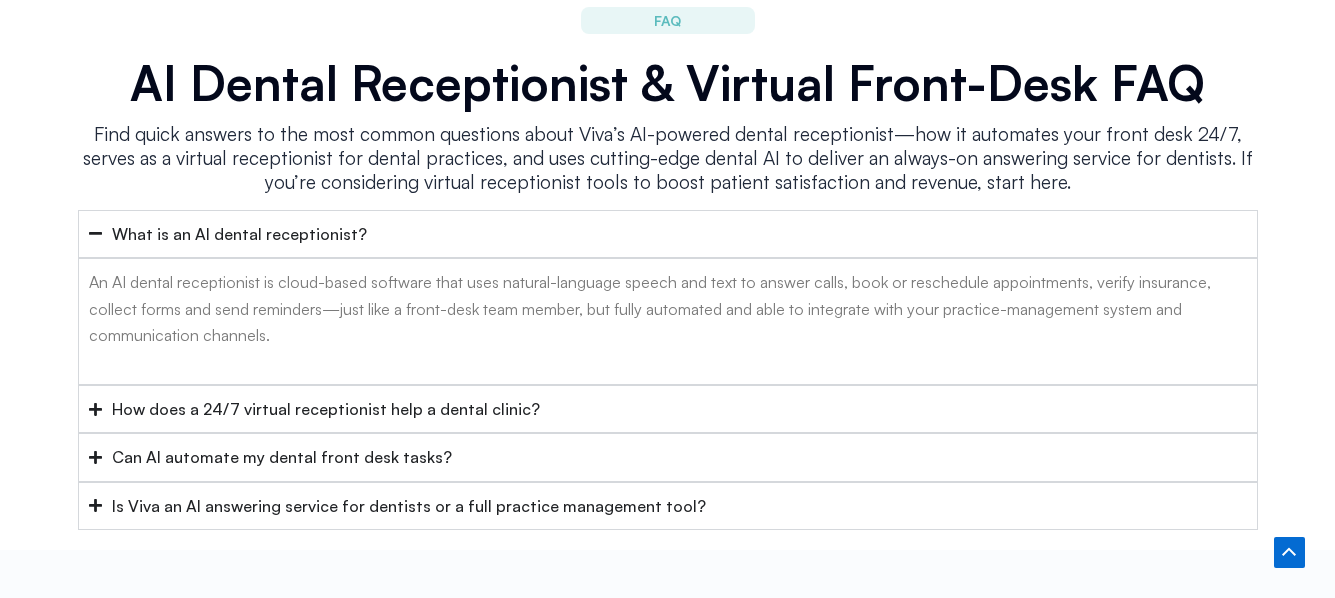 click on "How does a 24/7 virtual receptionist help a dental clinic?" at bounding box center [326, 409] 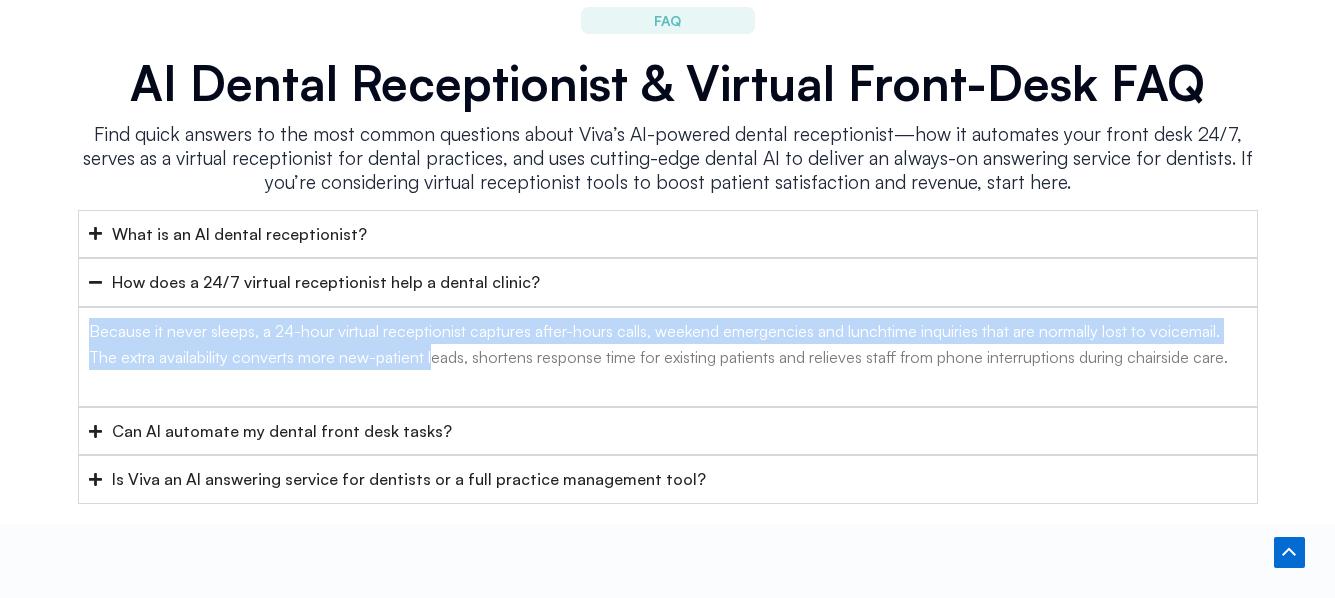 drag, startPoint x: 88, startPoint y: 302, endPoint x: 433, endPoint y: 346, distance: 347.7945 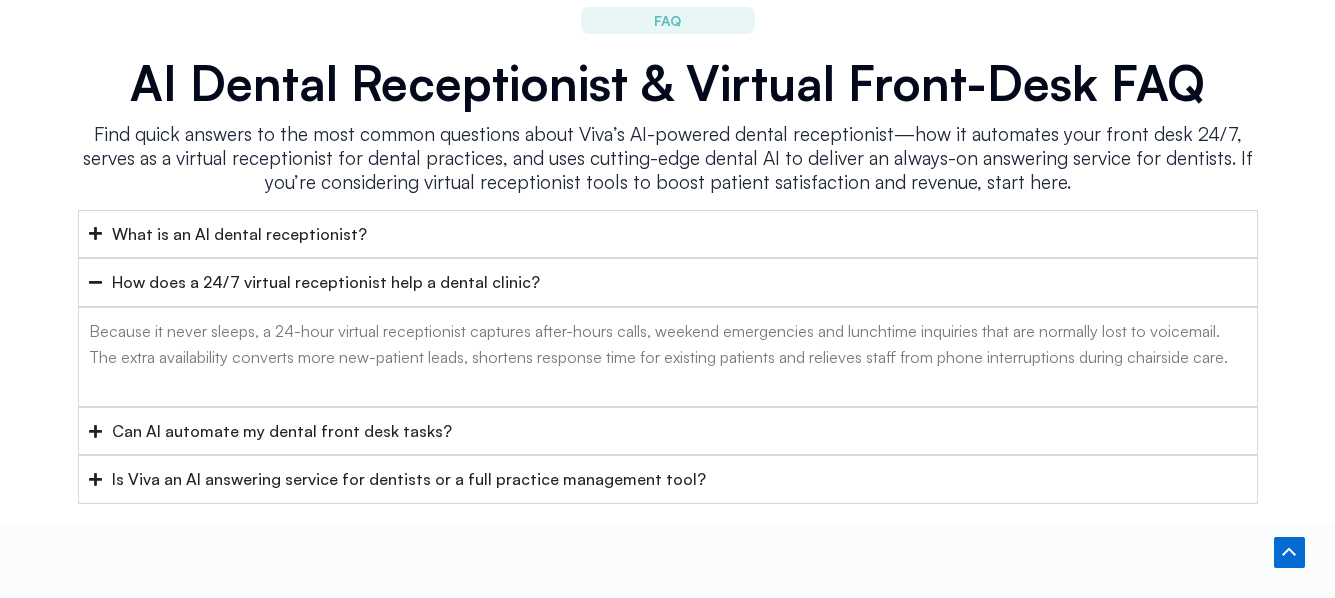 click on "Can AI automate my dental front desk tasks?" at bounding box center (668, 431) 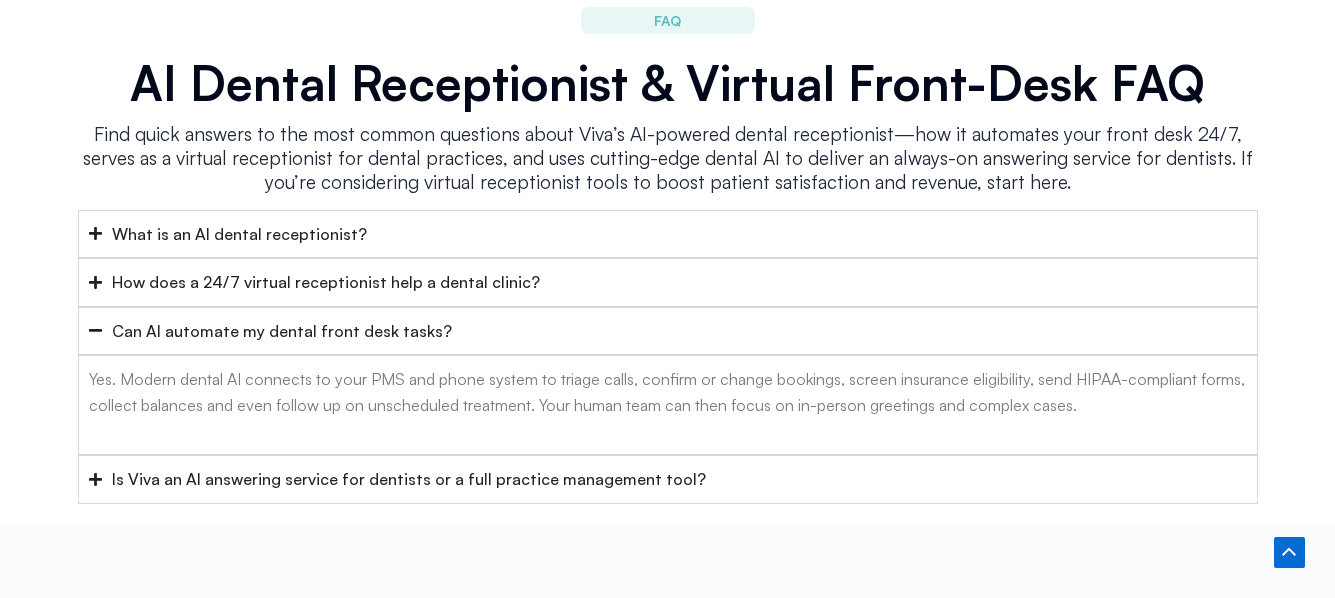 click on "Is Viva an AI answering service for dentists or a full practice management tool?" at bounding box center (409, 479) 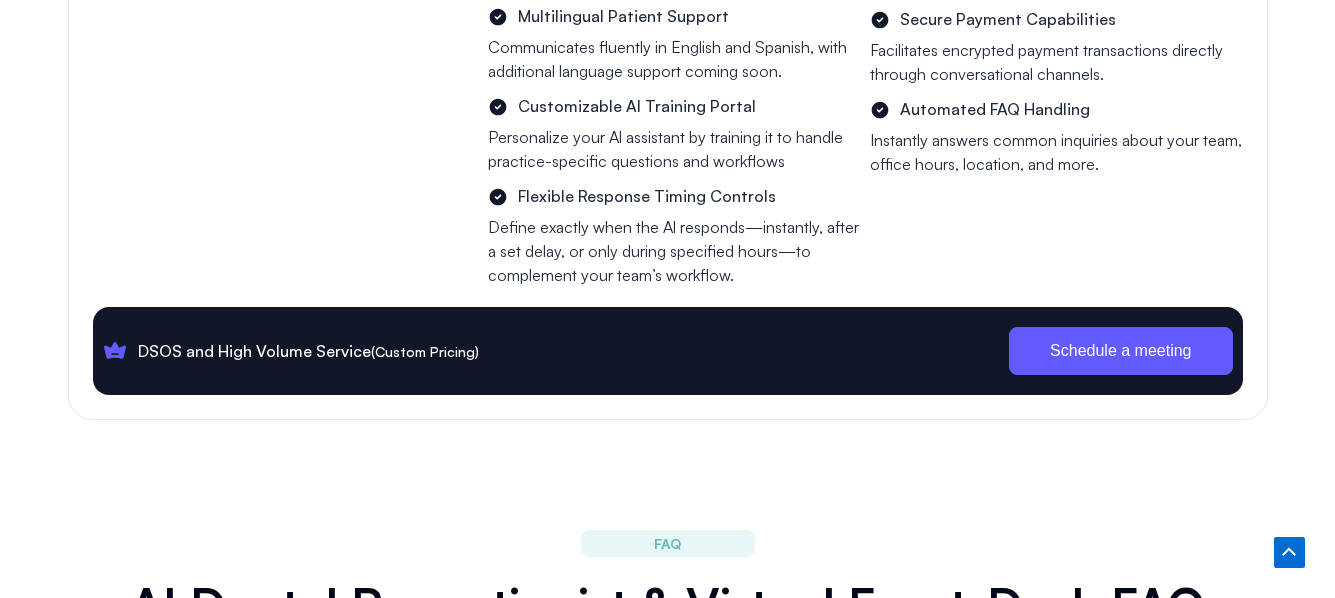 scroll, scrollTop: 7000, scrollLeft: 0, axis: vertical 